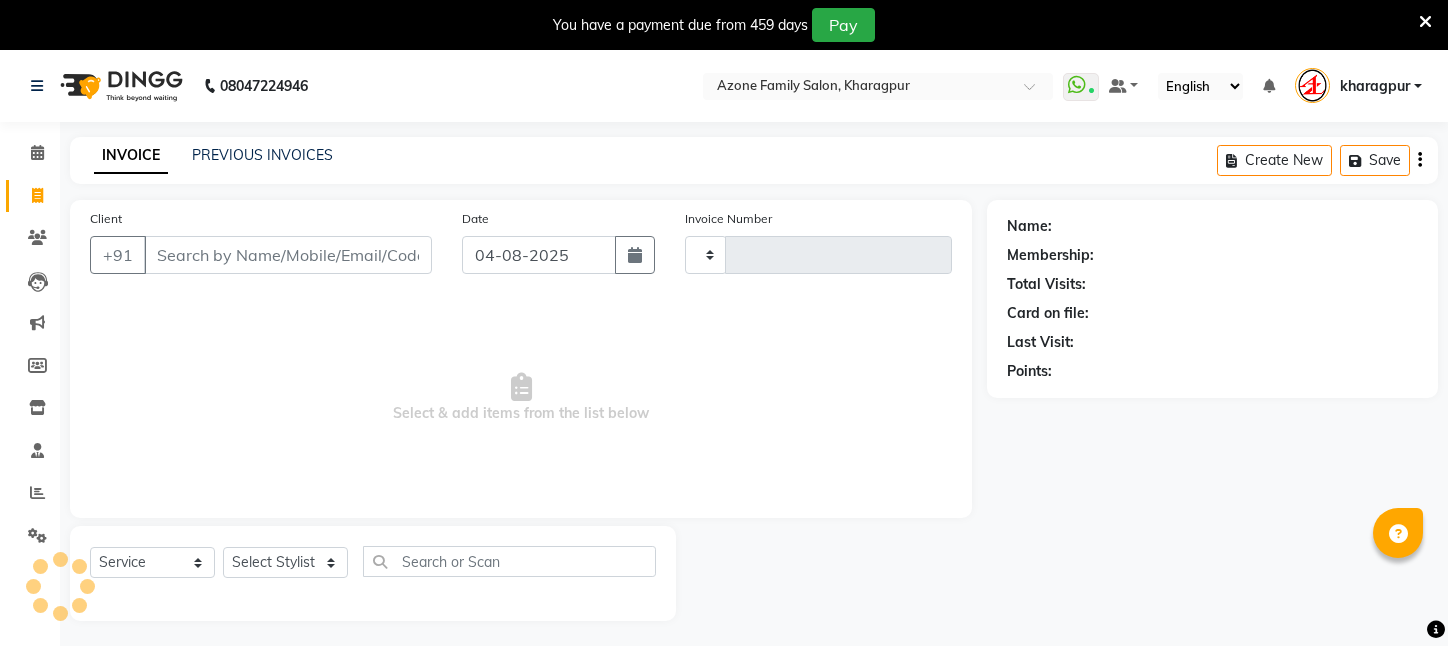 select on "service" 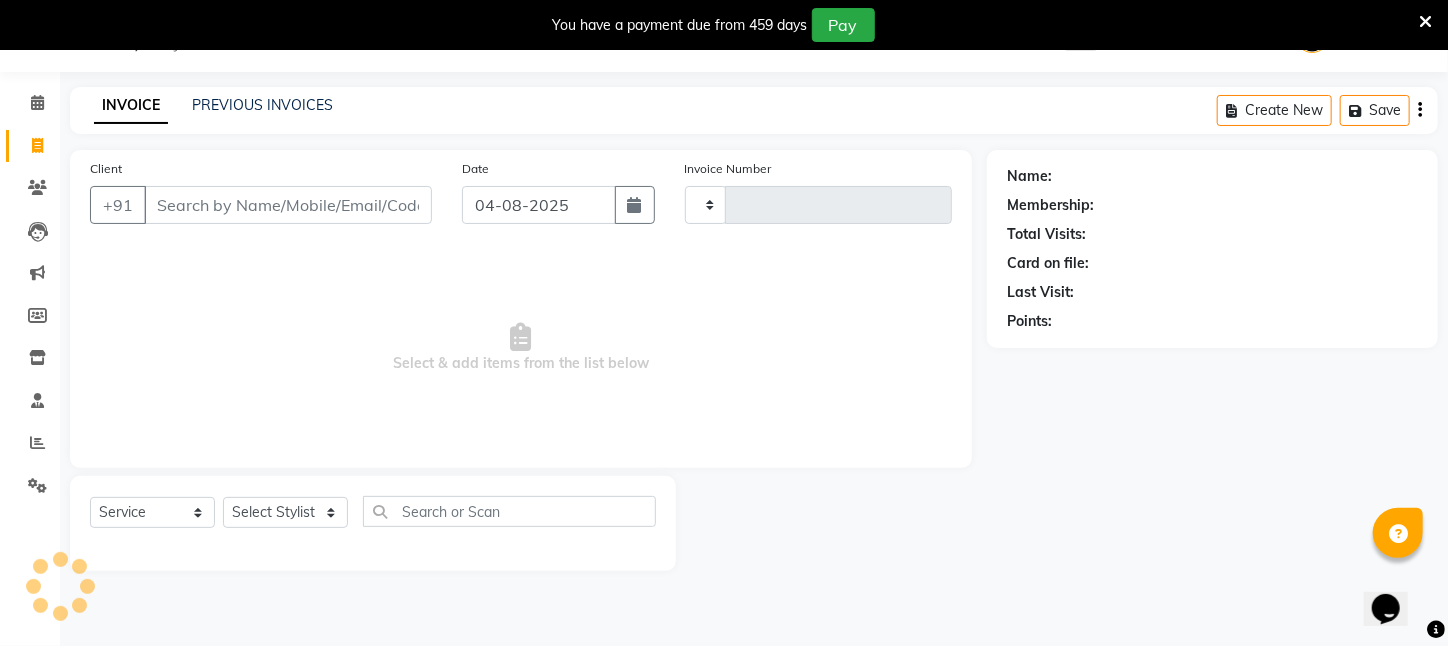 scroll, scrollTop: 0, scrollLeft: 0, axis: both 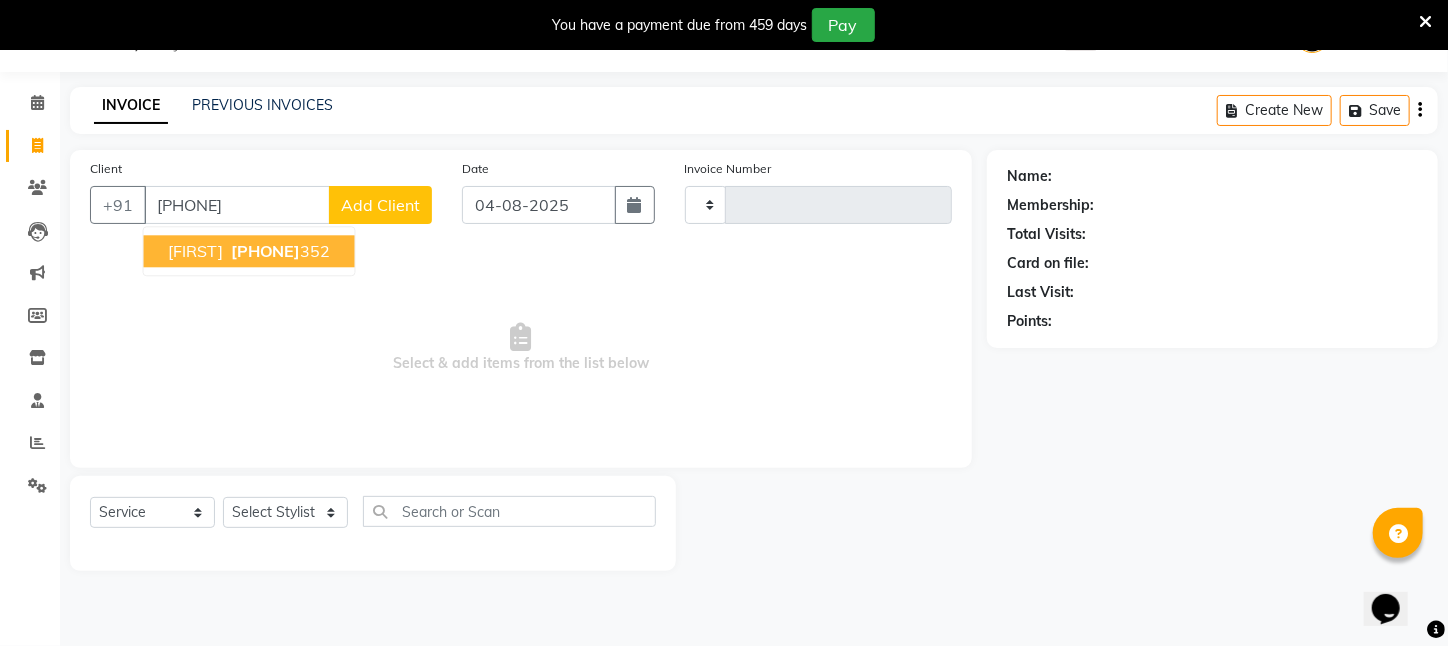 click on "[PHONE]" at bounding box center (266, 251) 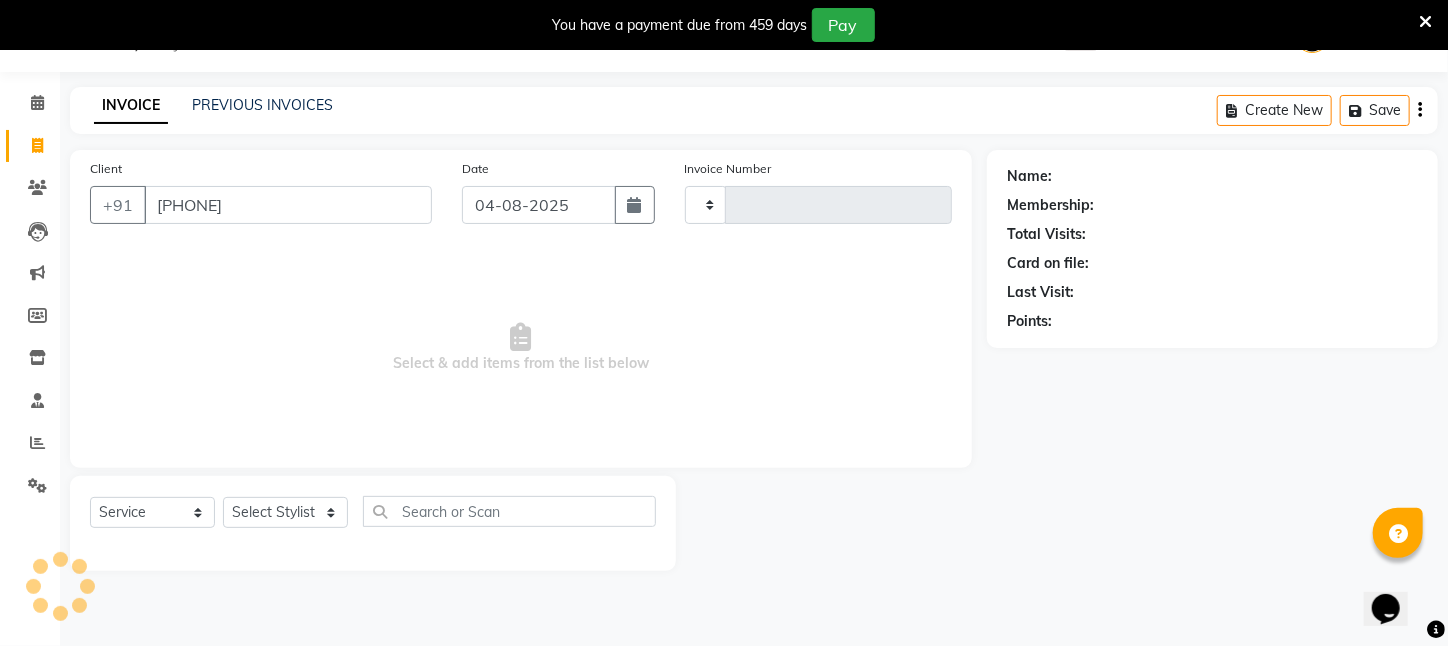 type on "[PHONE]" 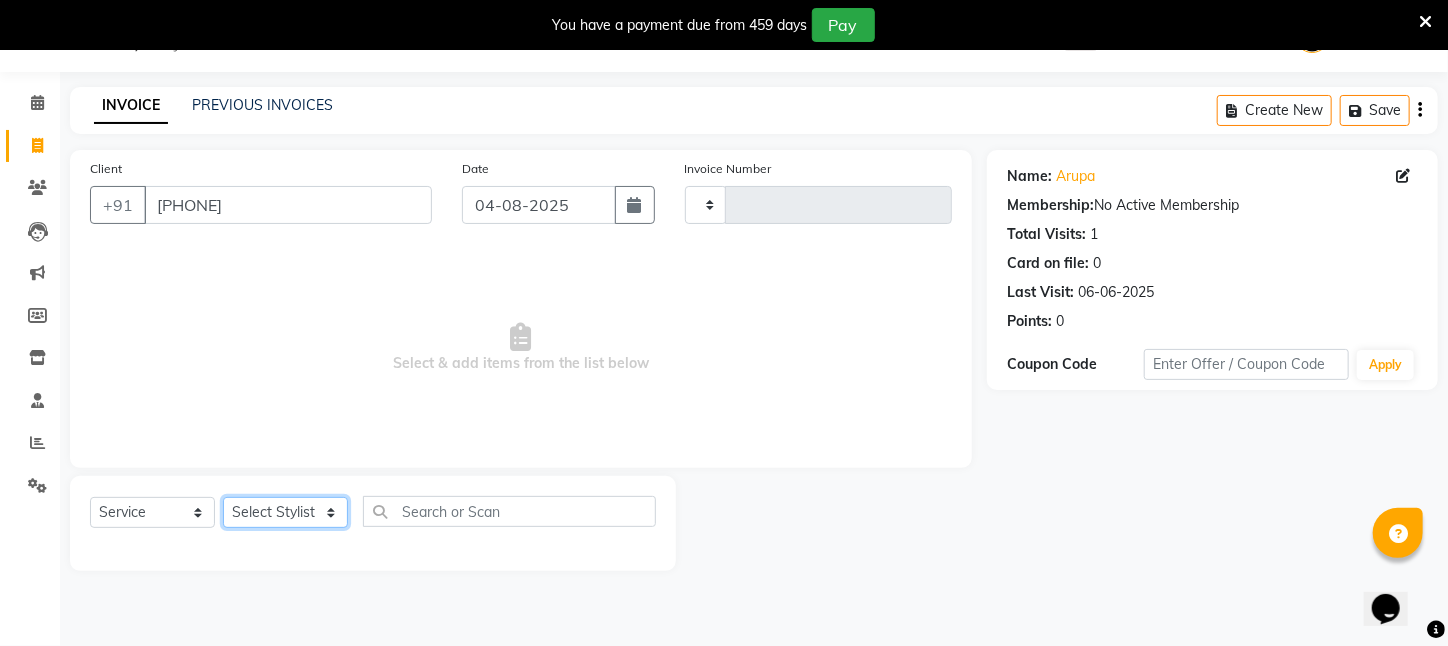 drag, startPoint x: 278, startPoint y: 507, endPoint x: 277, endPoint y: 497, distance: 10.049875 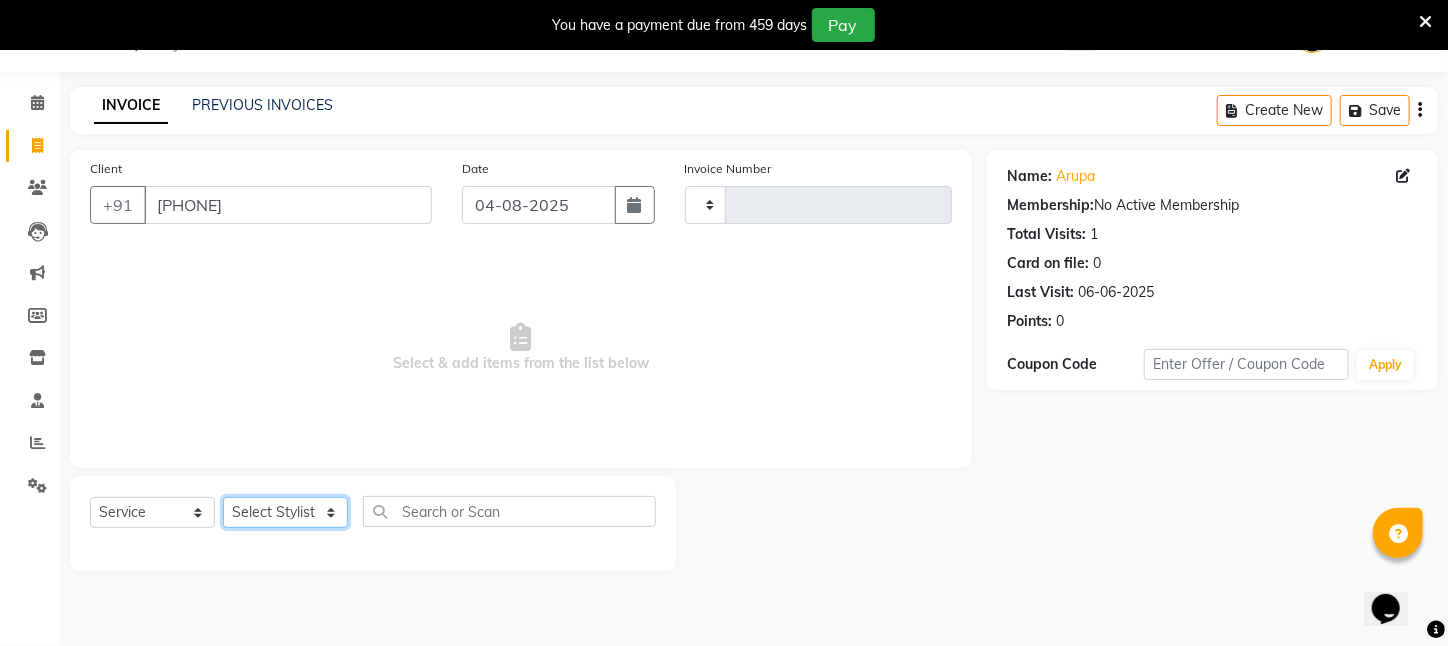 click on "Select Stylist" 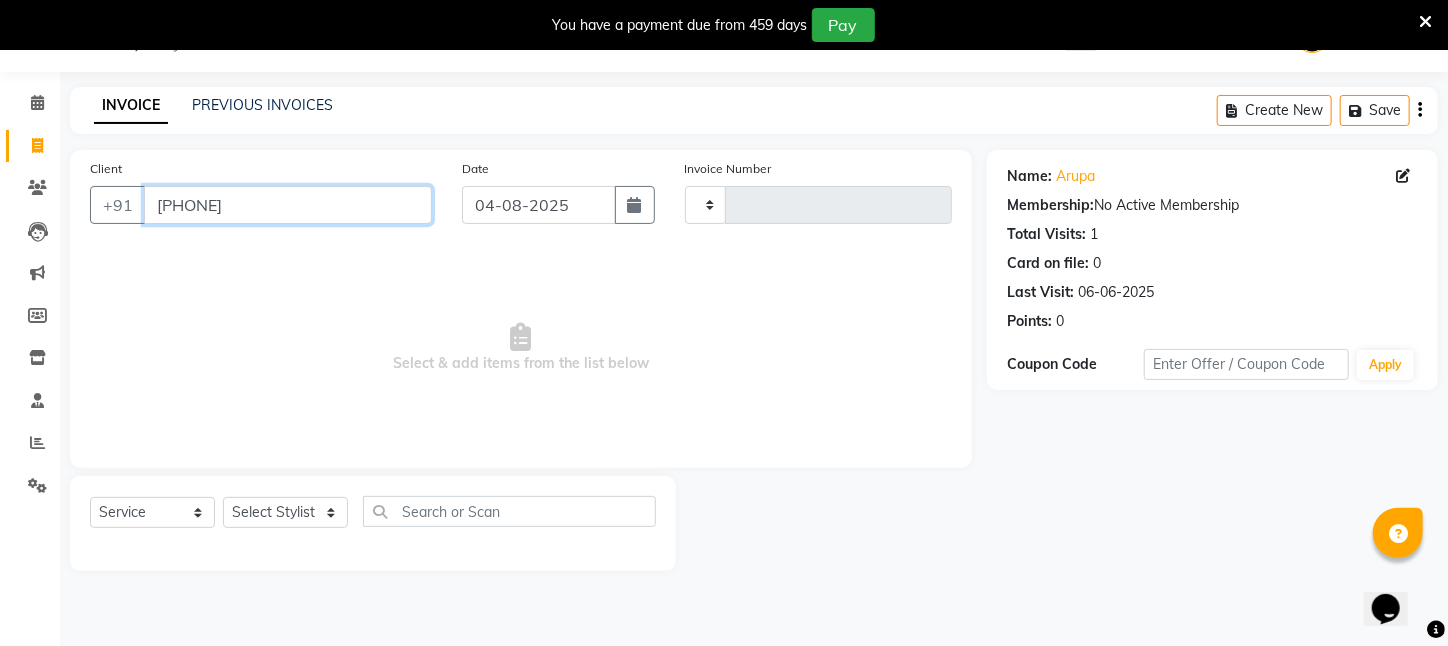 drag, startPoint x: 156, startPoint y: 197, endPoint x: 262, endPoint y: 206, distance: 106.381386 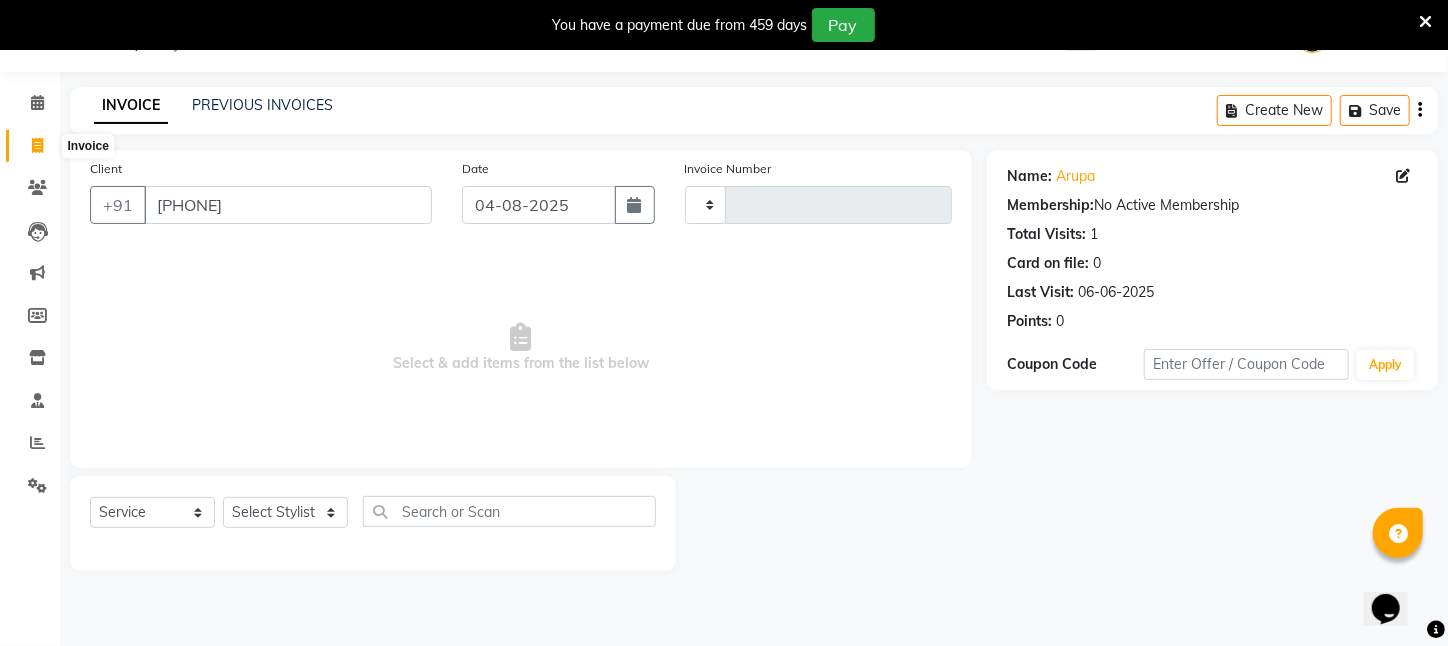 click 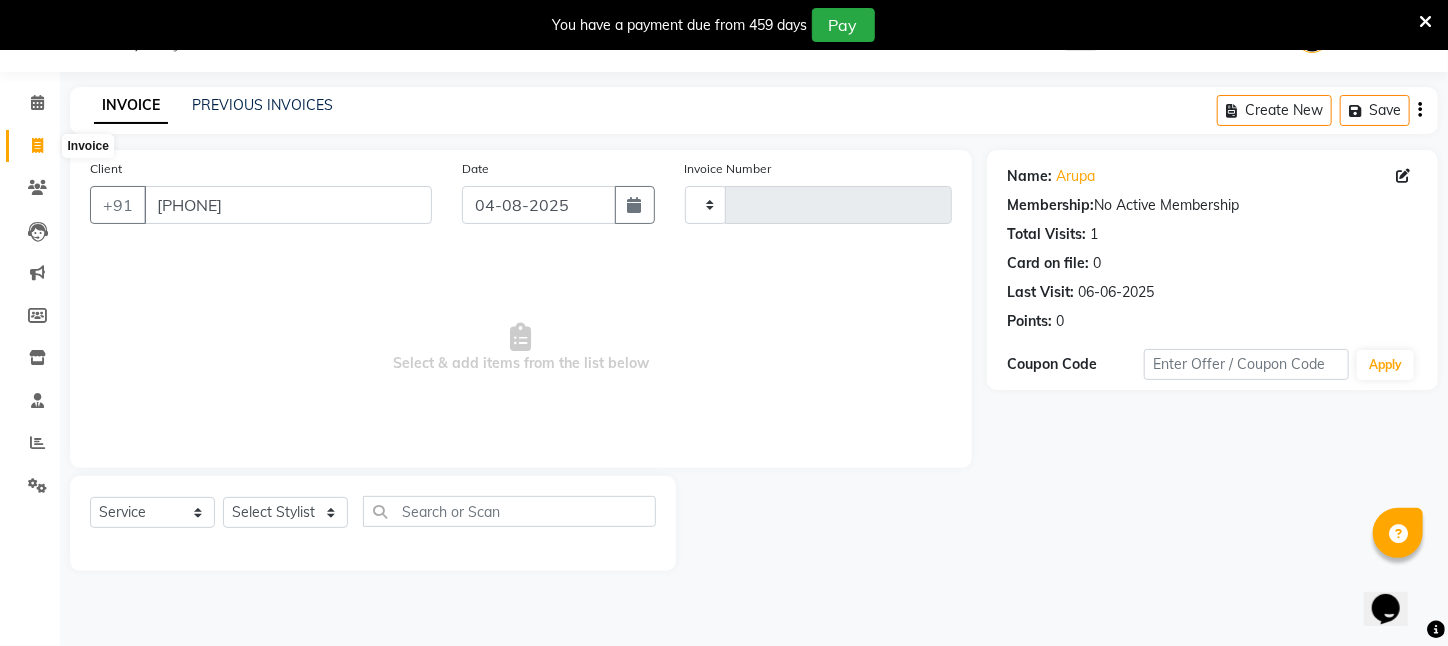 select on "service" 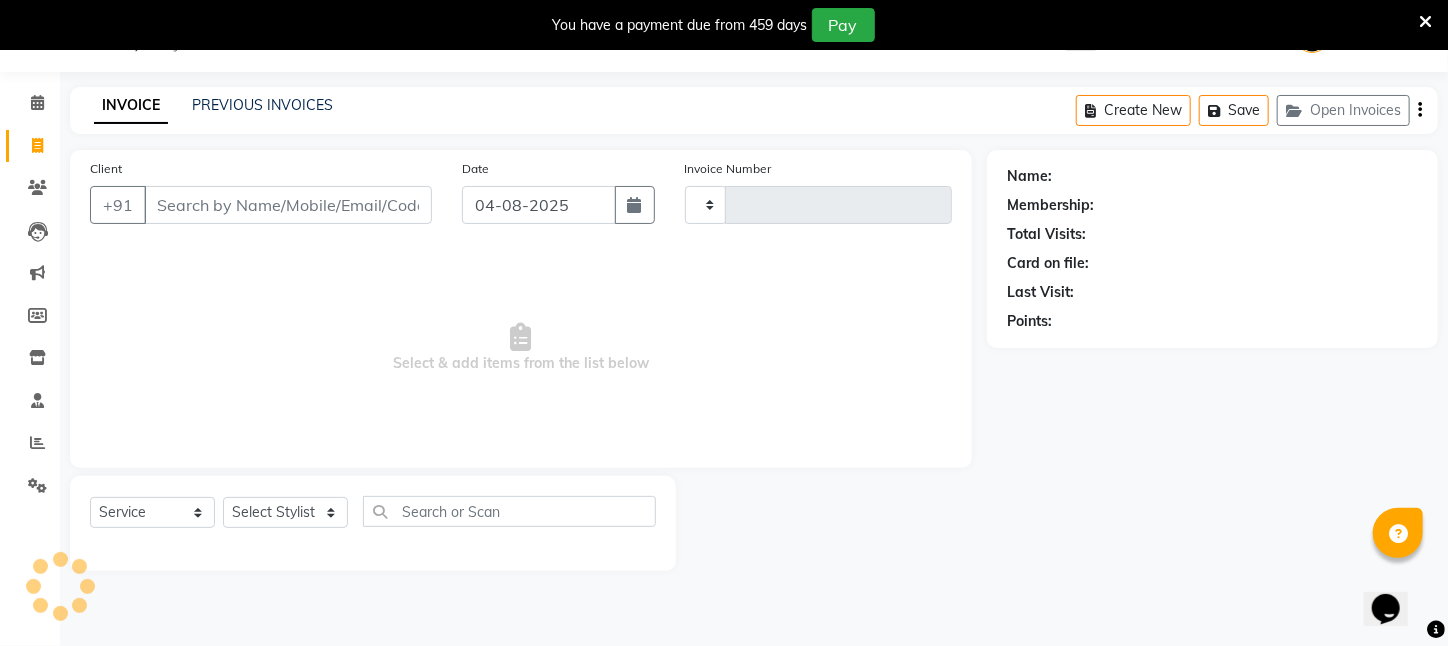 click on "Client" at bounding box center (288, 205) 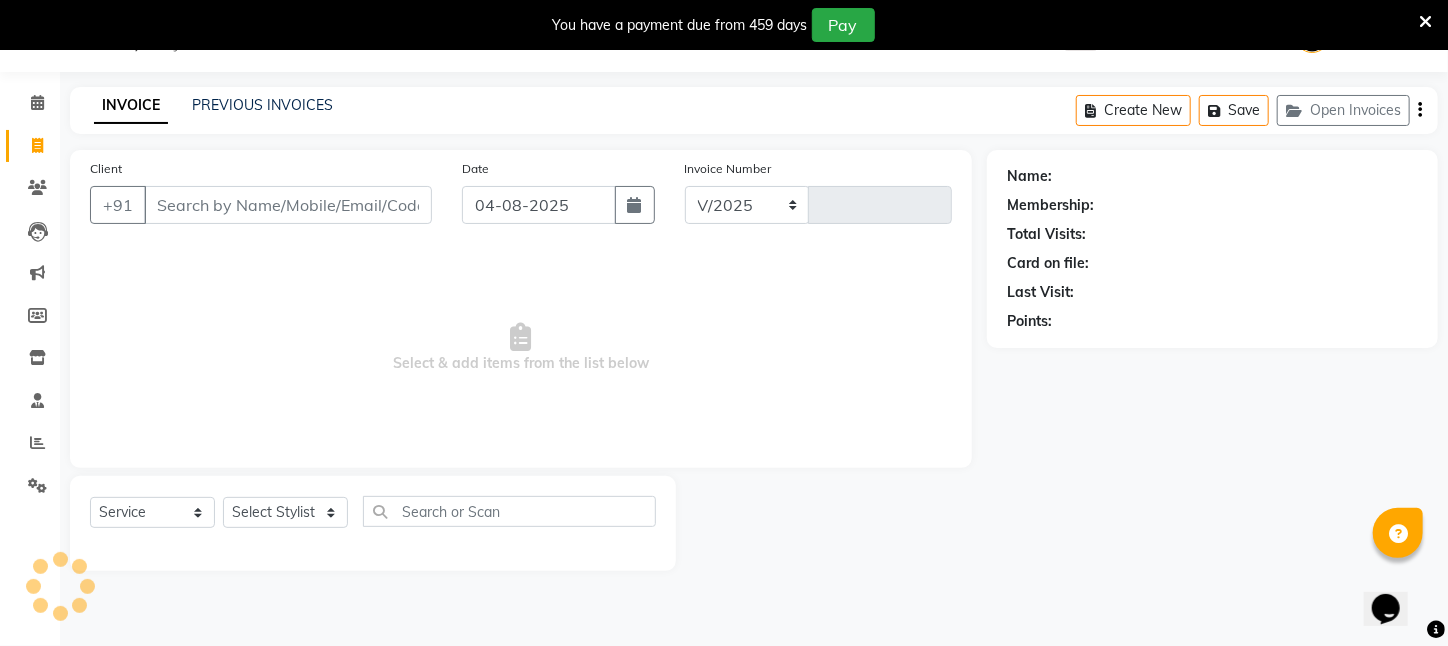 select on "4296" 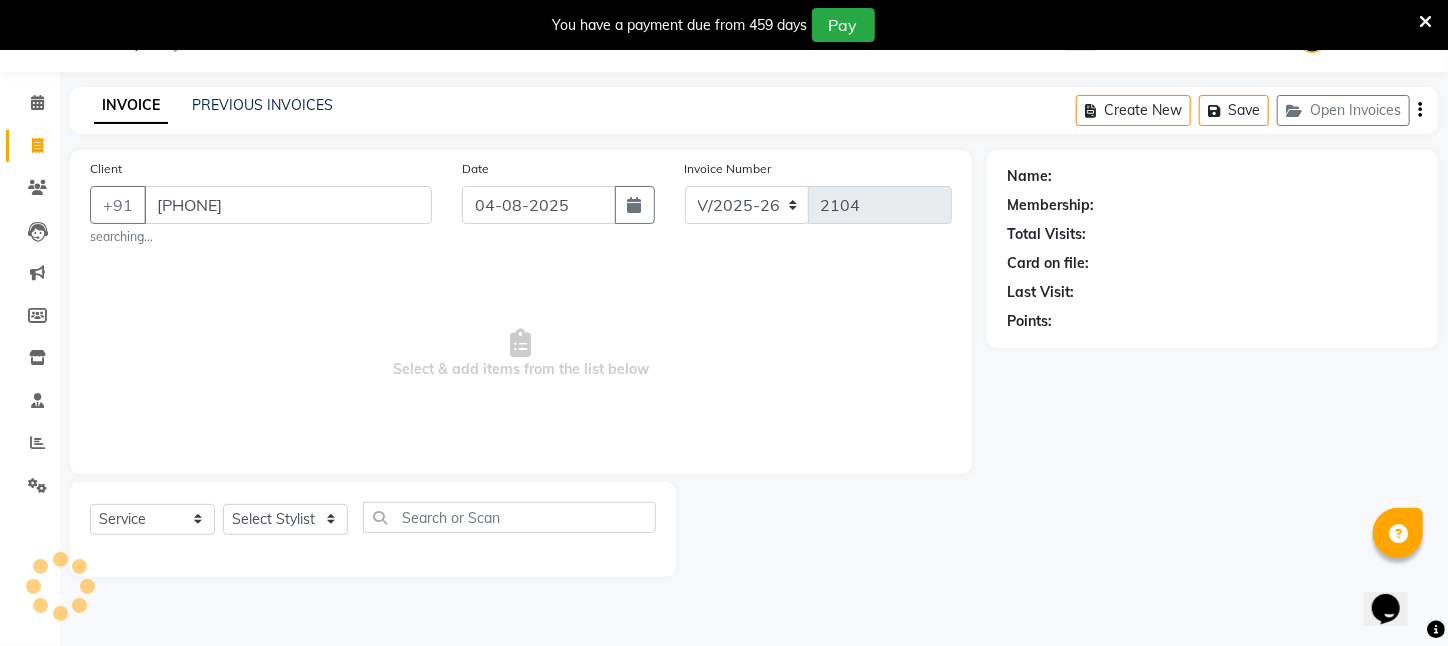 type on "[PHONE]" 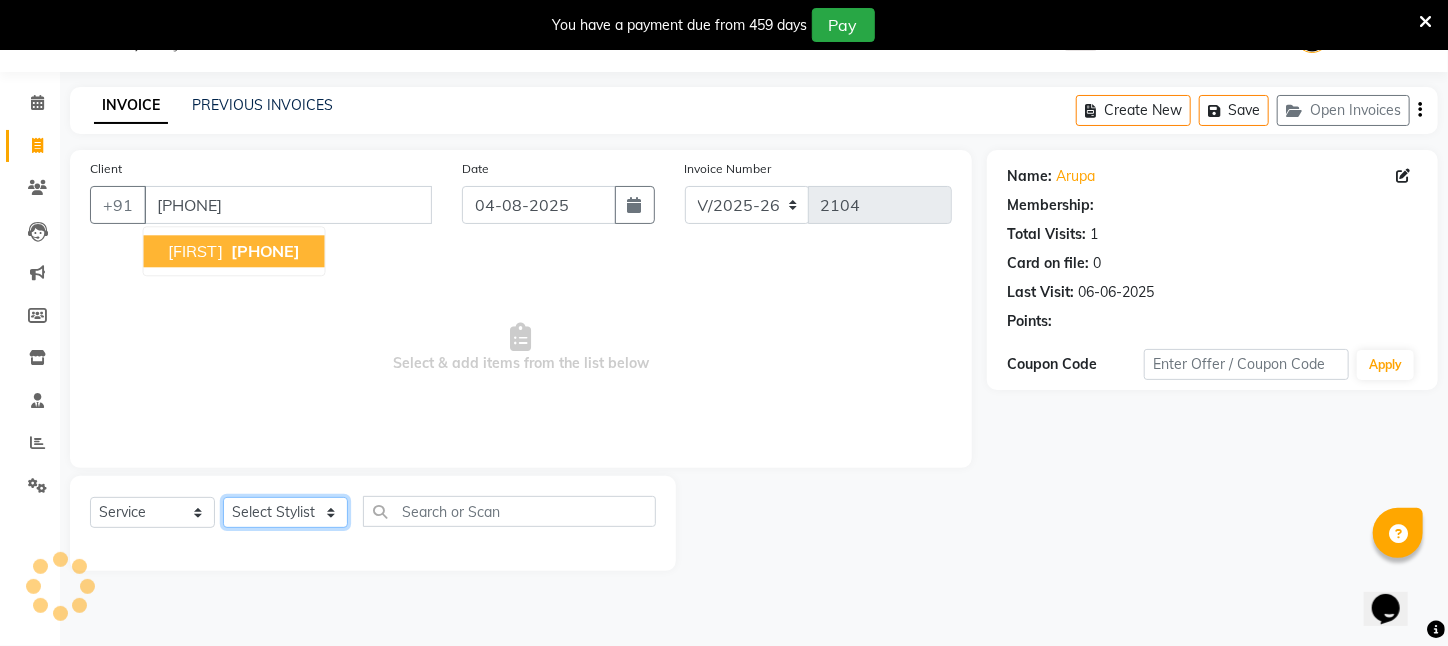 click on "Select Stylist" 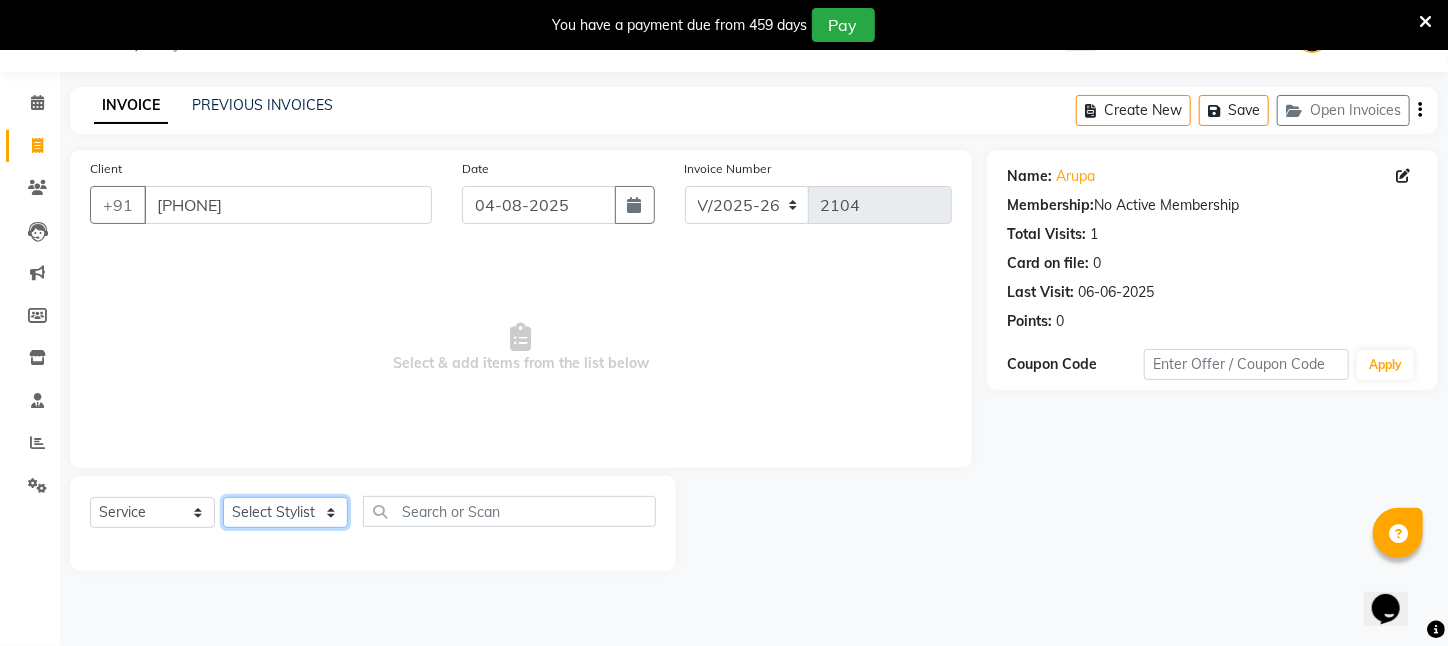 select on "28698" 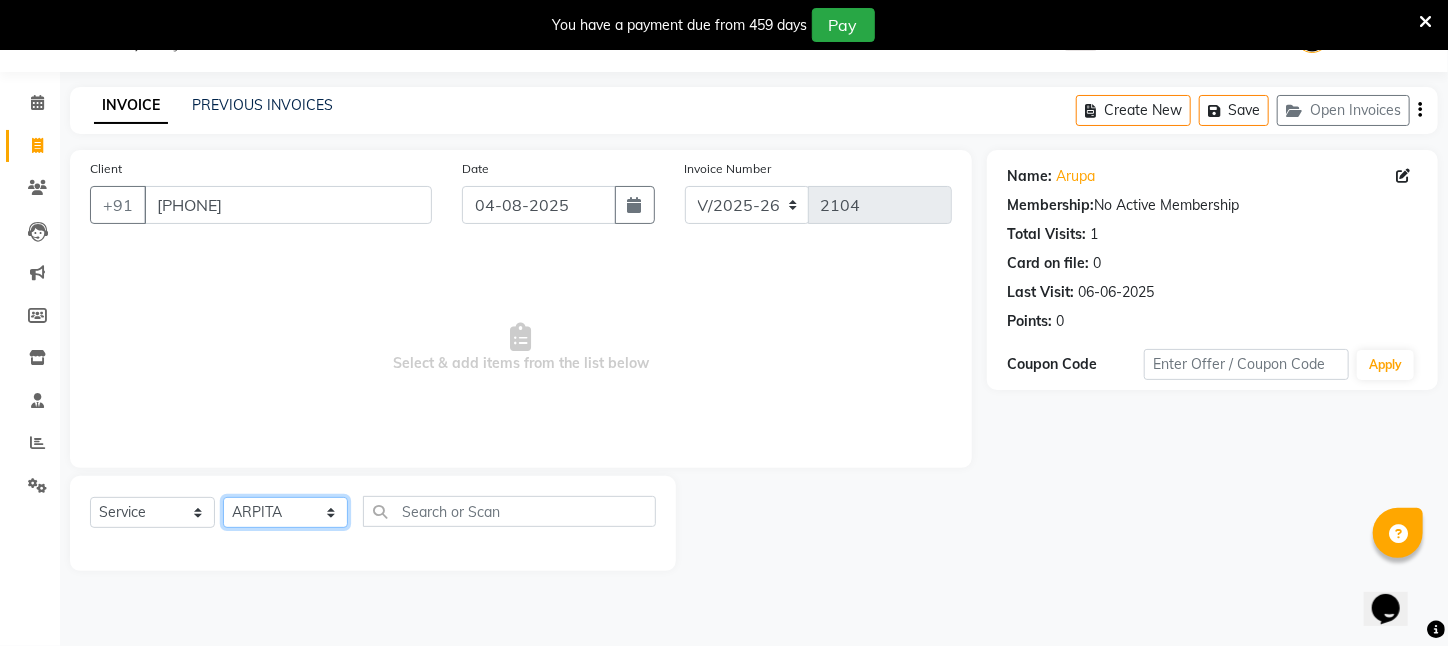 click on "Select Stylist Aftab Ansar  ARPITA DEEPIKA IMRAAN Injamam KESHAV kharagpur Mahadev Pal Manisha MOUMITA NEHA Rahim Ruma SAIMA Shibani Sujit Suman TINKU Venu" 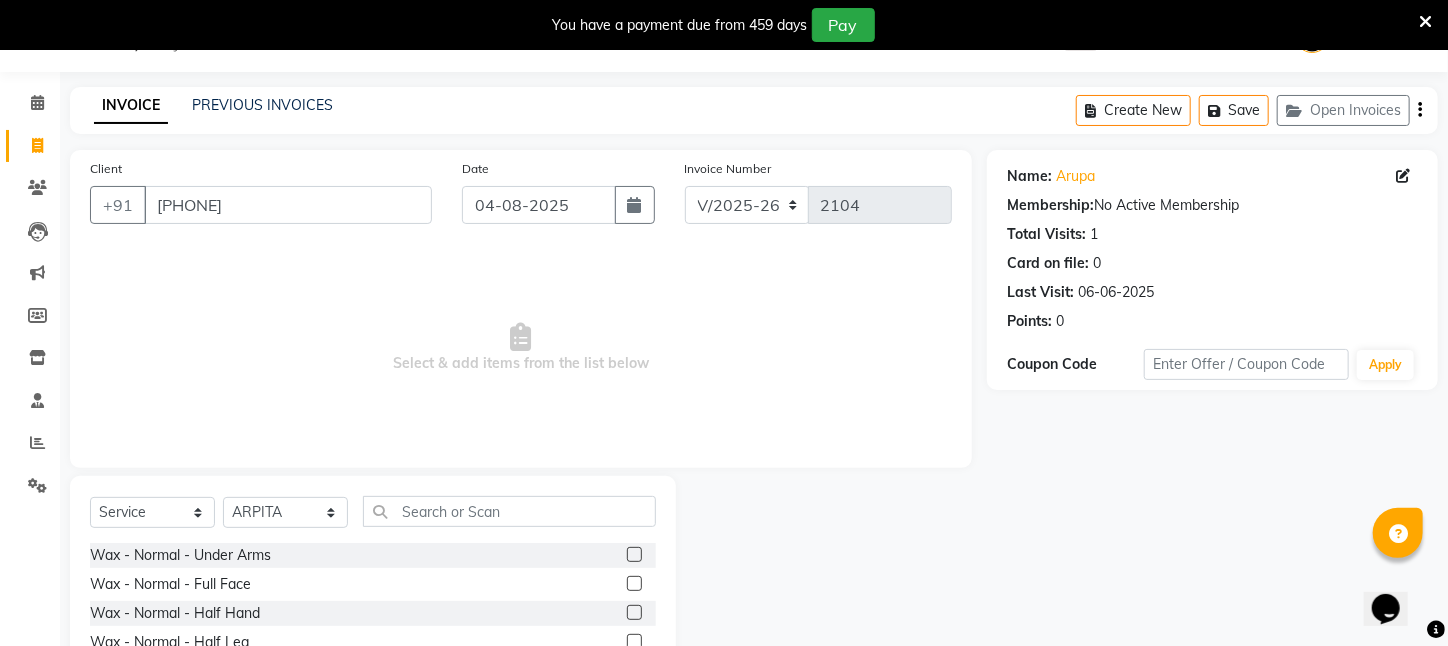 click on "Select Service Product Membership Package Voucher Prepaid Gift Card Select Stylist [FIRST] [LAST] [FIRST] [FIRST] [FIRST] [FIRST] [FIRST] [FIRST] [FIRST] [FIRST] [FIRST] [FIRST] [FIRST] [FIRST] [FIRST] [FIRST] [FIRST] [FIRST] [FIRST] [FIRST] Wax - Normal - Under Arms Wax - Normal - Full Face Wax - Normal - Half Hand Wax - Normal - Half Leg Wax - Normal - Front Stomach Wax - Normal - Back Side Wax - Normal - Full Hand Wax - Normal - Full Leg Wax - Normal - Brazilian Wax Wax - Normal - Full Body Mole Remove HEAD MASSAGE DERMA SAGE LOTUS FACIAL THRENDING MALE CHIN THREDING MALE CHIK SPELTEN HAIR CUT WOMEN ICE CREAM PADICURE ICE CREAM MANICURE cv anti angine facial SEA BUTTER TREATMENT spelteen cut CV PIGMENTATION BRIGHTENING FACIAL MALE FULL BODY TRIMING HAIR SPA COMBO OFFER FACIAL COMBO OFFER FACE MASSAGE COMBO OFFER CLEANUP OFFER CHIN WOMEN WAX Body hair remoVE HAIR WIG SERVICE CUTTING HALF HAND DE TAN CV FACE MASSAGE" 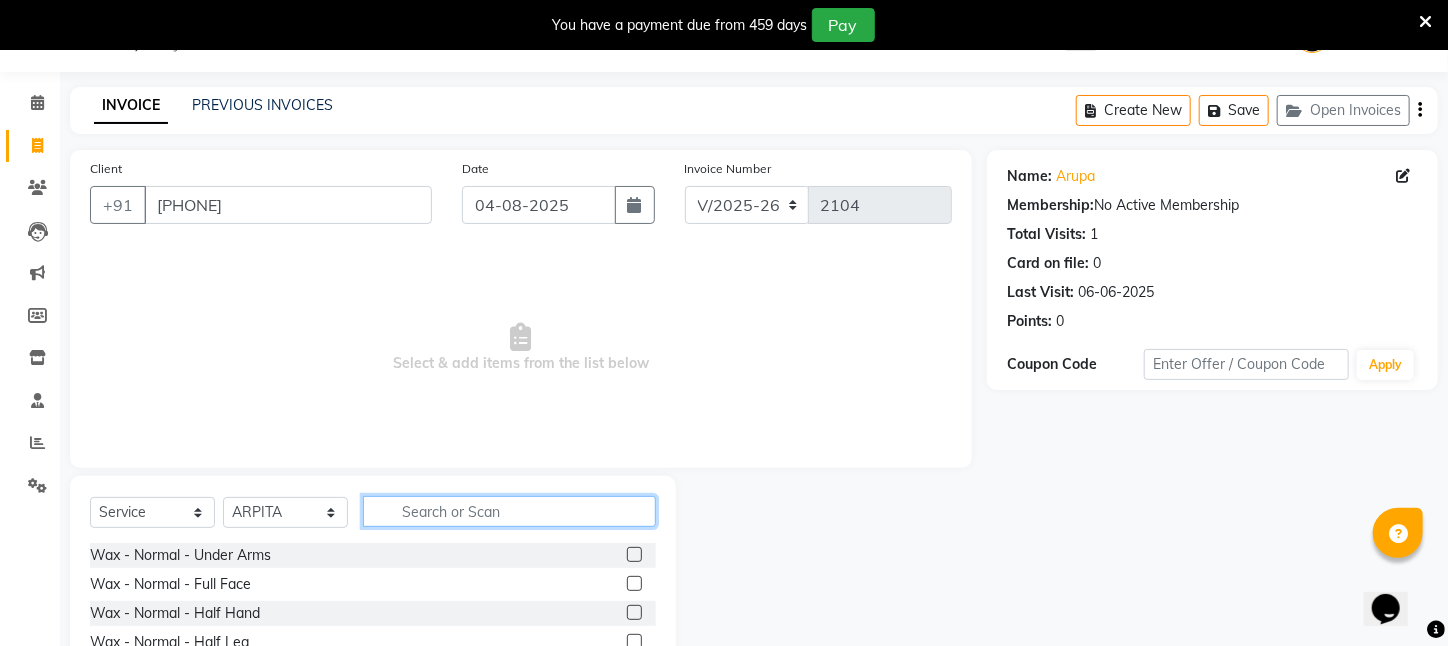 click 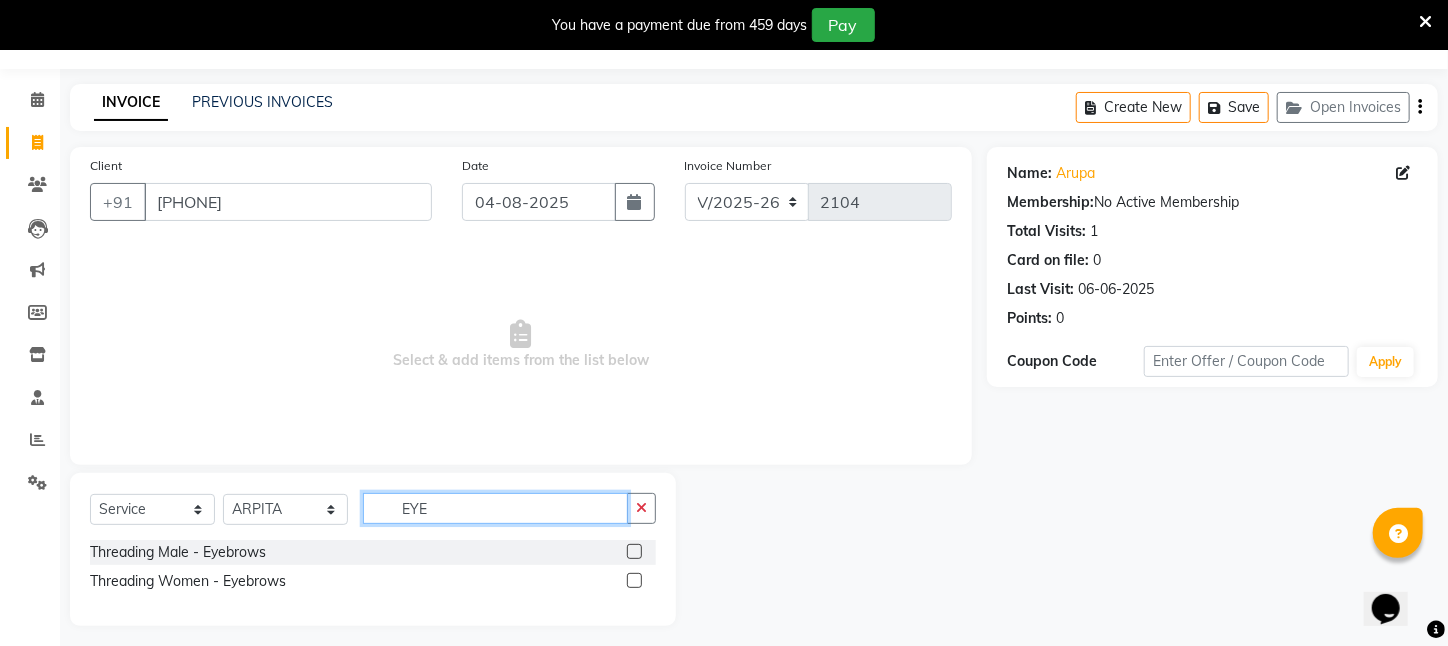 scroll, scrollTop: 62, scrollLeft: 0, axis: vertical 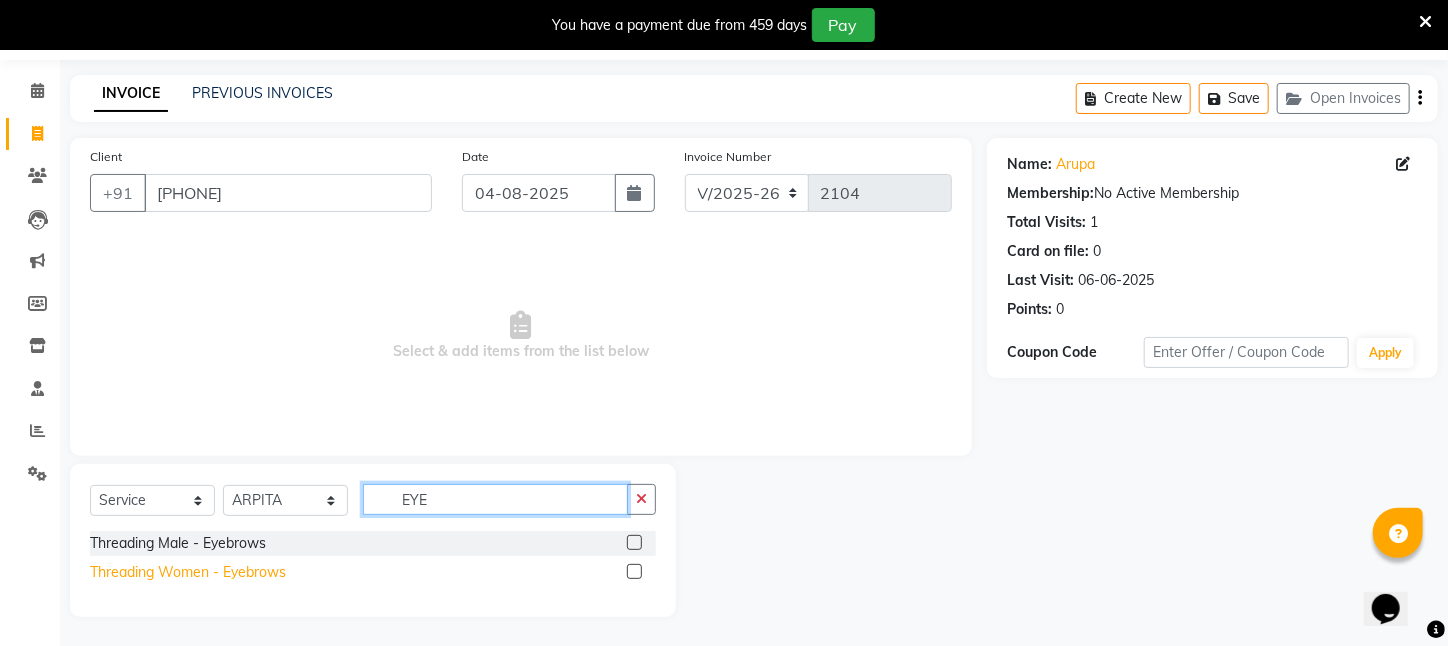 type on "EYE" 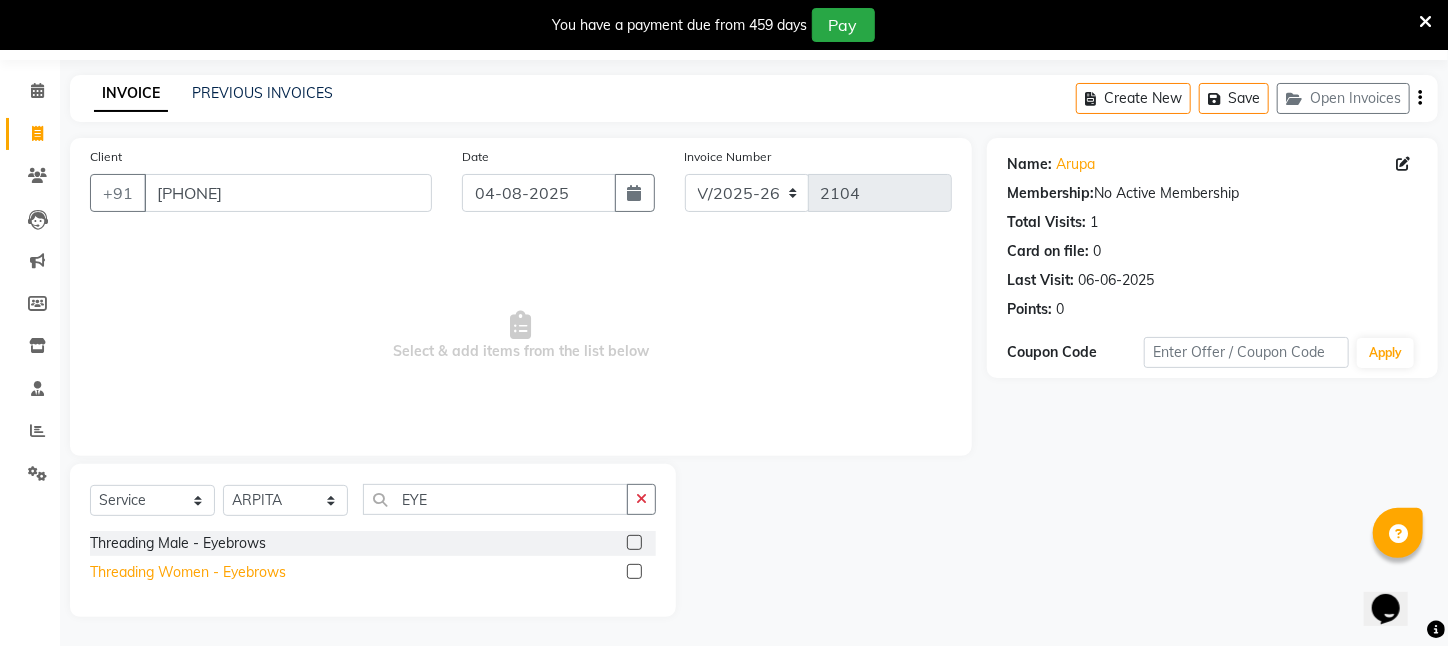 click on "Threading Women    -   Eyebrows" 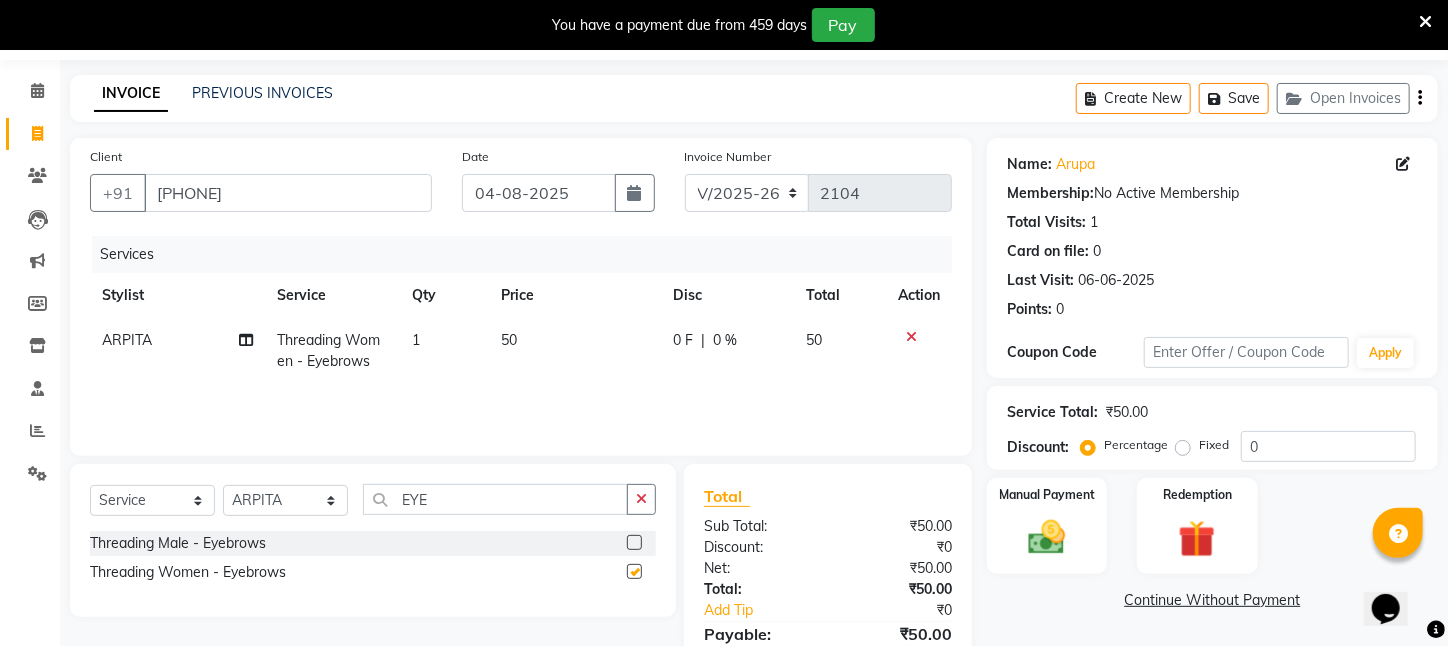 checkbox on "false" 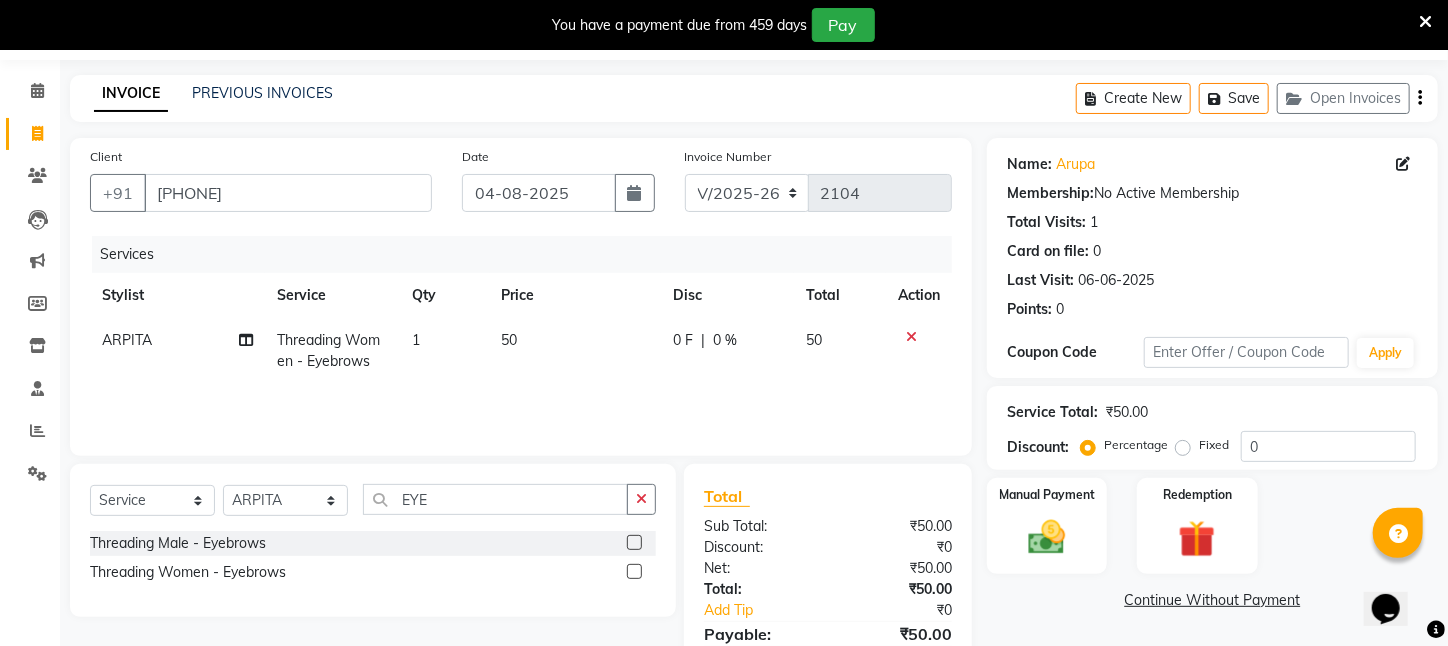 scroll, scrollTop: 161, scrollLeft: 0, axis: vertical 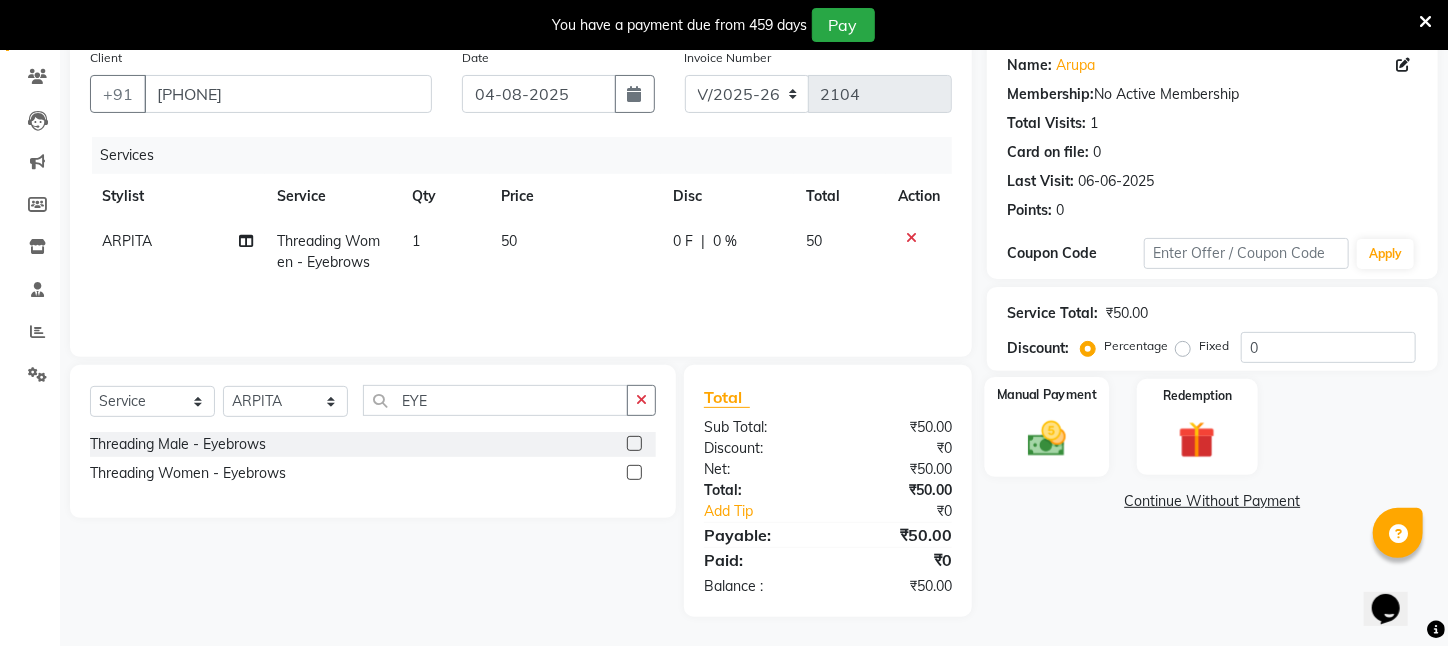 click on "Manual Payment" 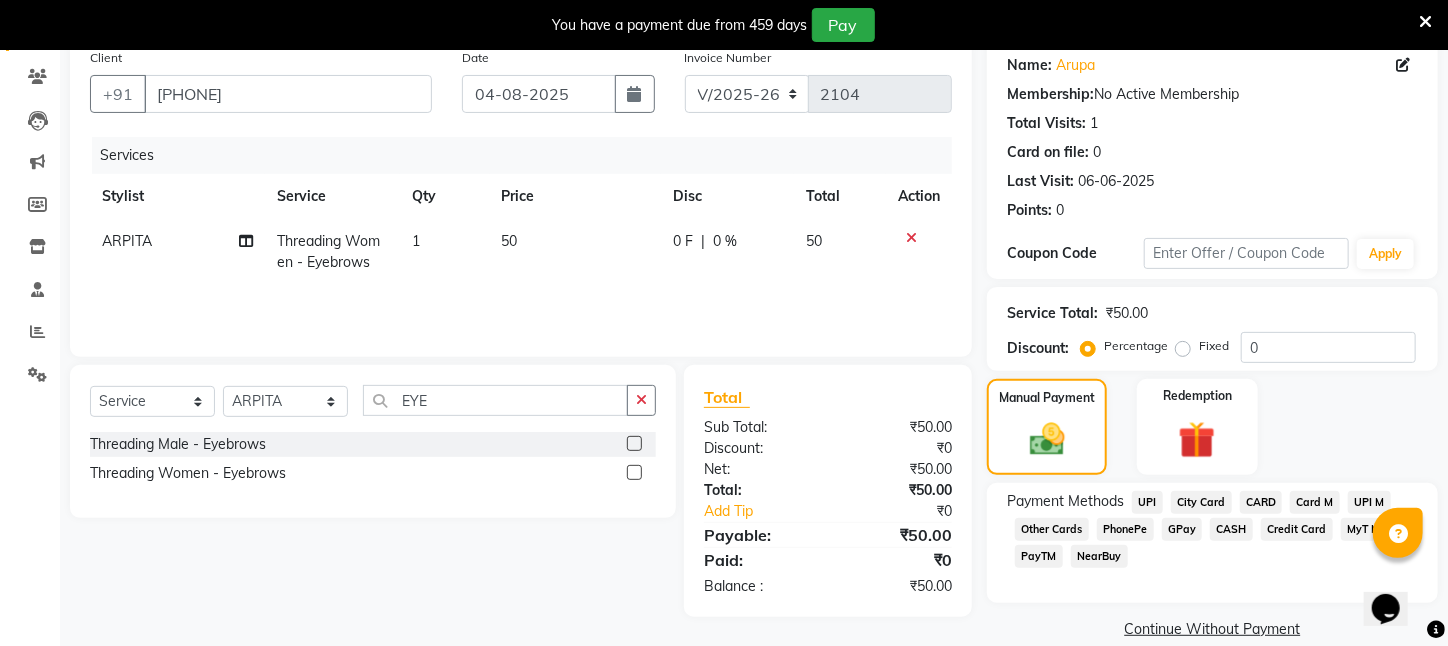 click on "UPI" 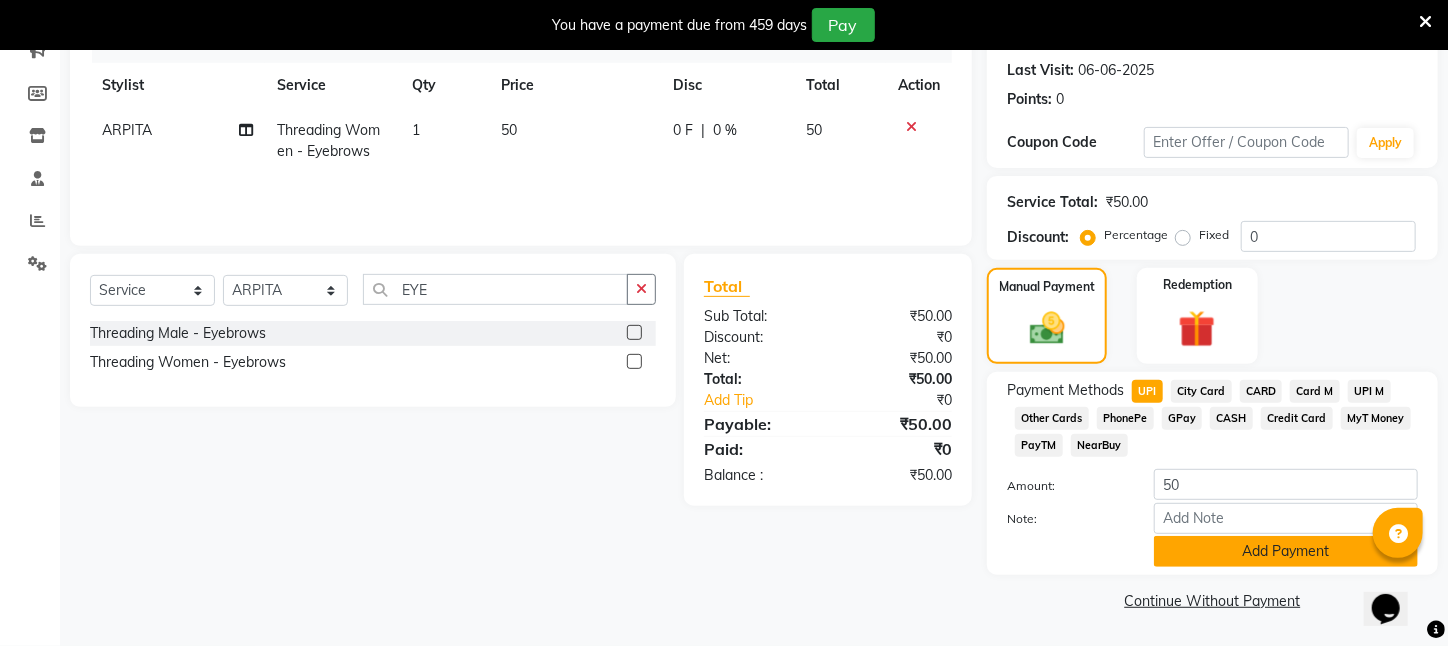 click on "Add Payment" 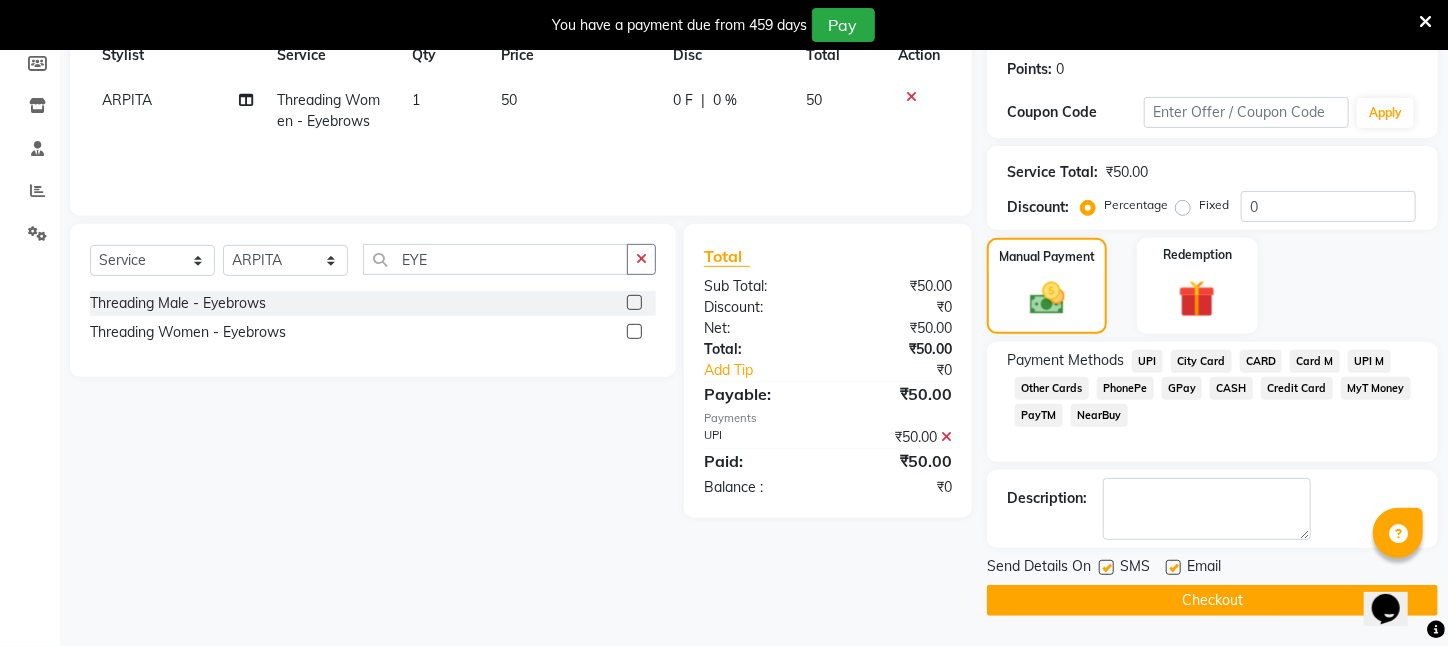 scroll, scrollTop: 323, scrollLeft: 0, axis: vertical 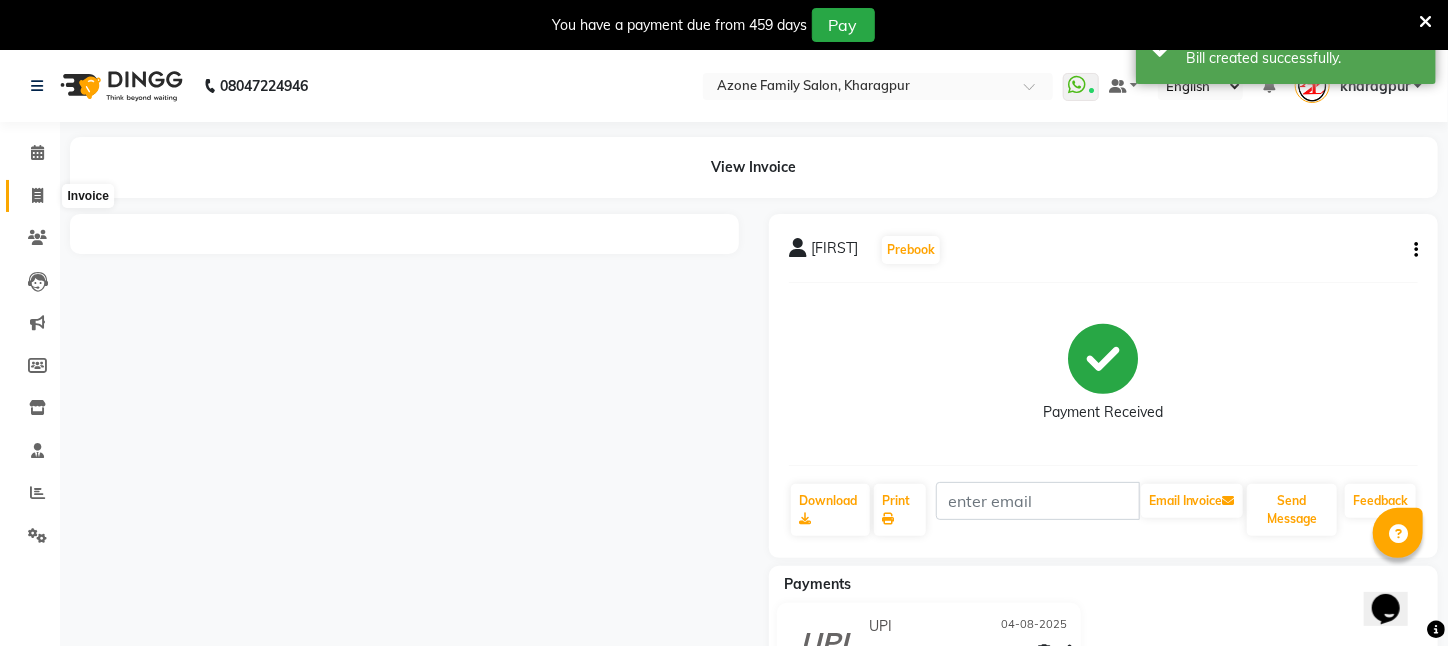 click 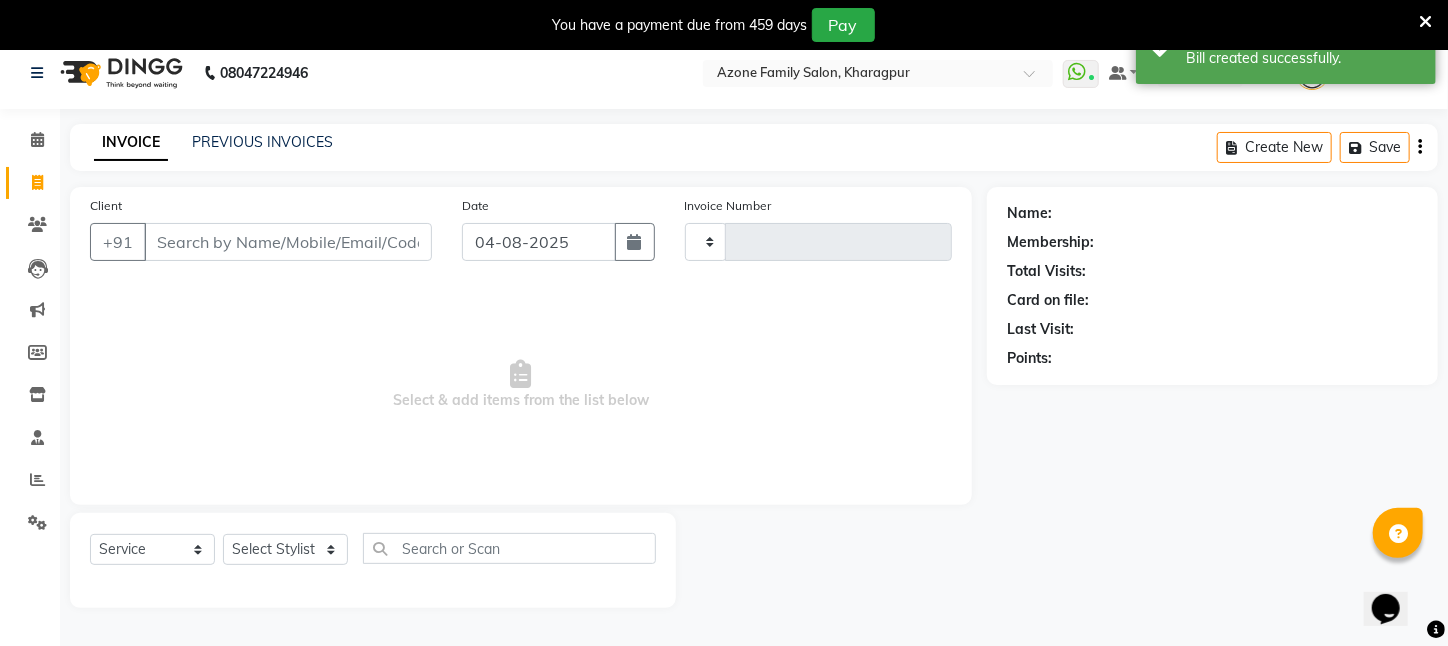 scroll, scrollTop: 50, scrollLeft: 0, axis: vertical 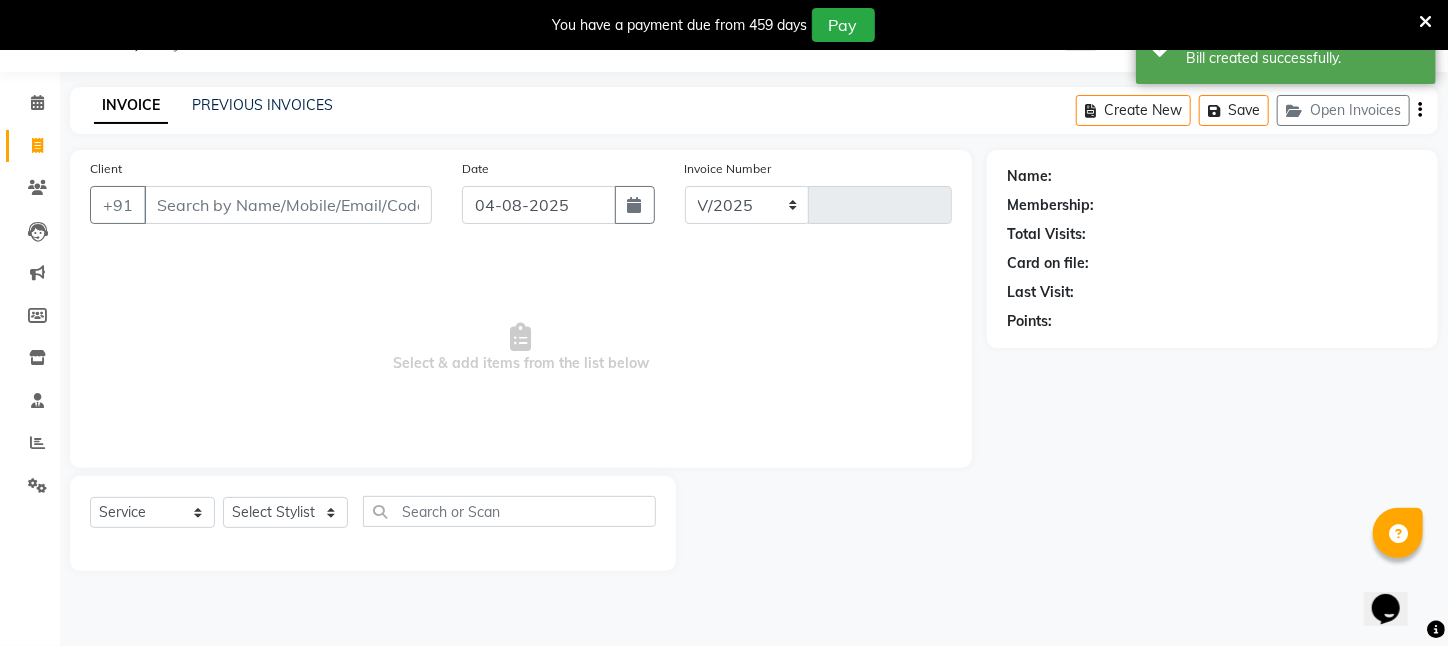 select on "4296" 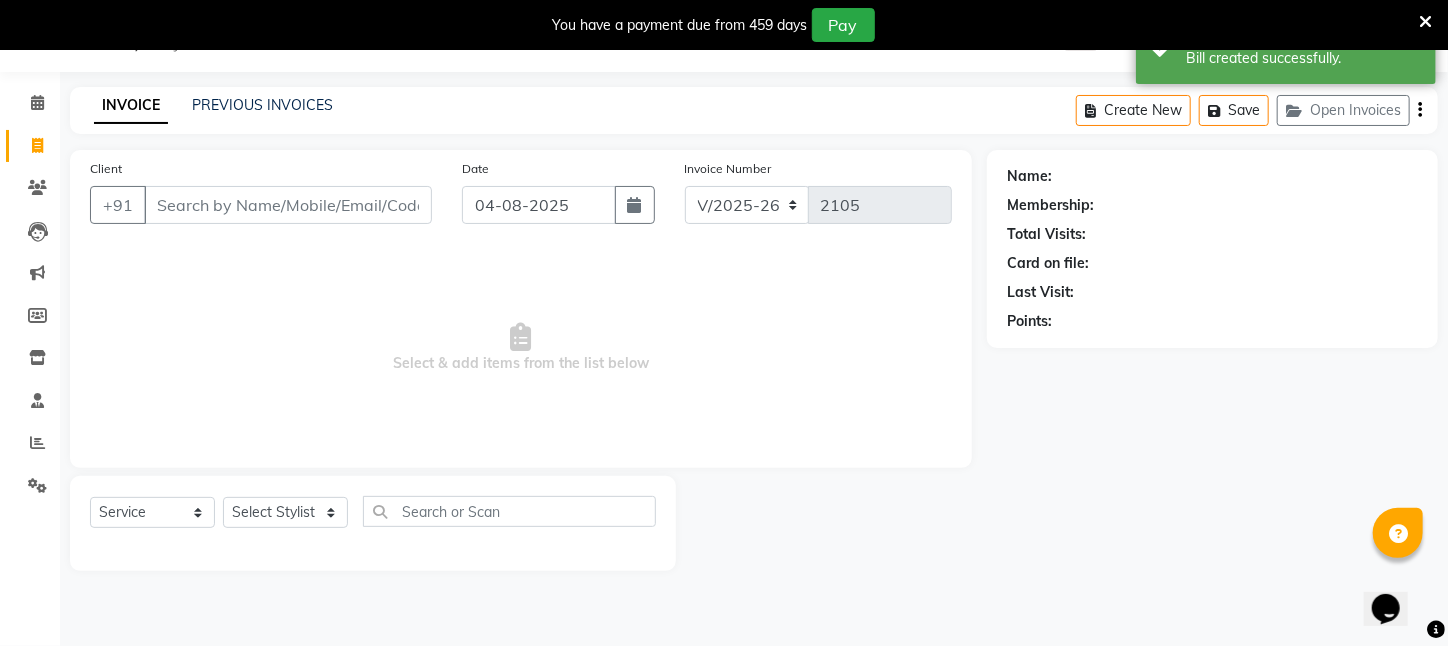 click on "Client" at bounding box center [288, 205] 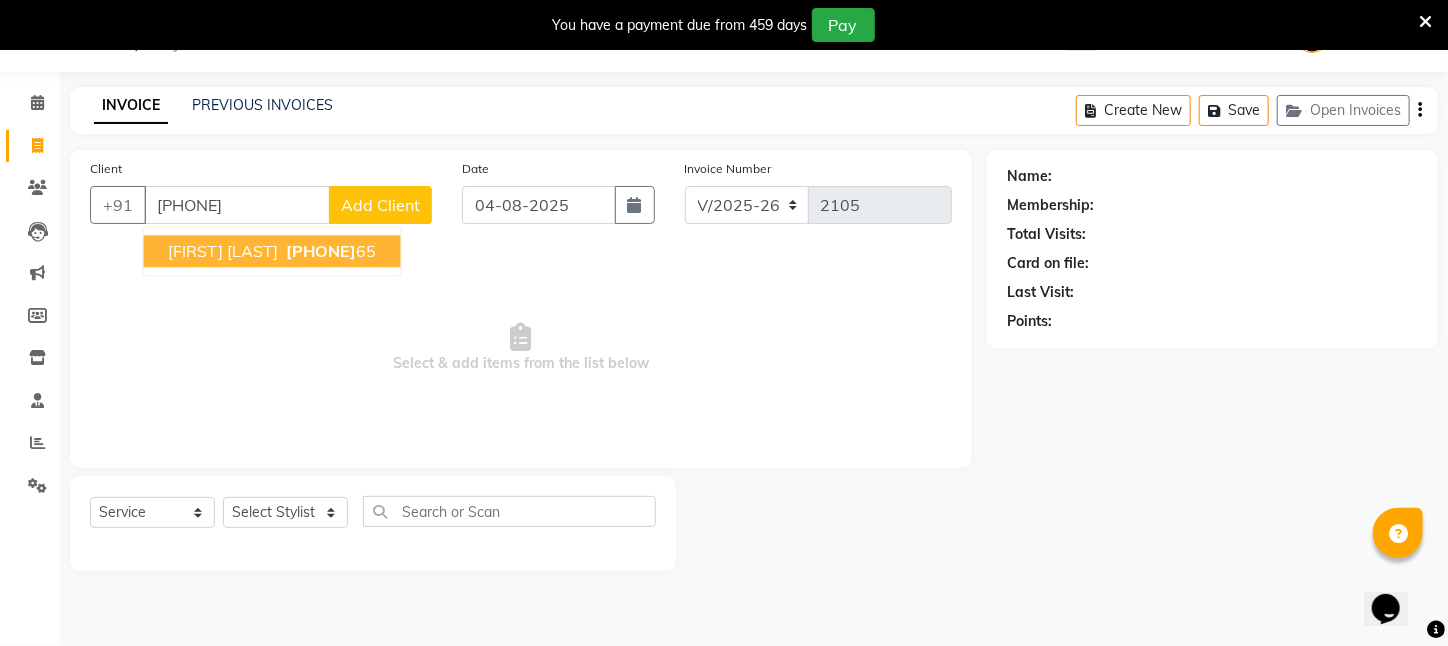 click on "[PHONE]" at bounding box center (322, 251) 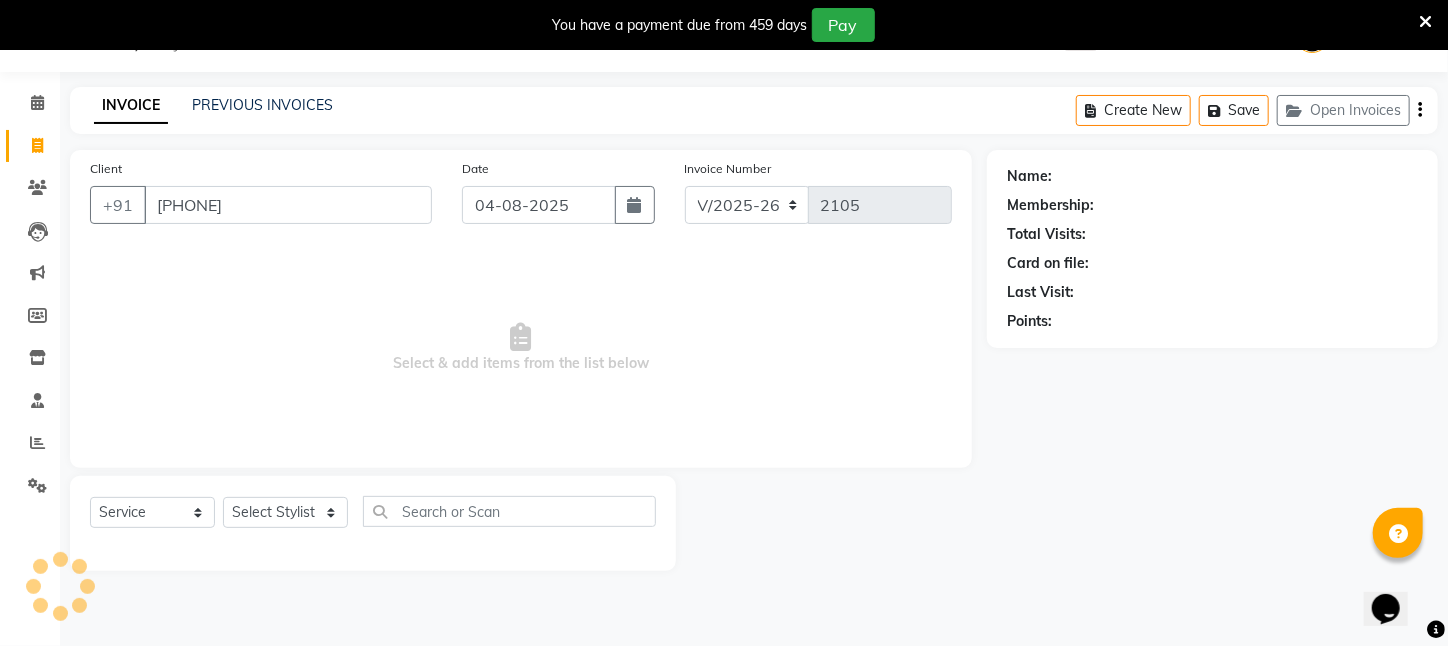type on "[PHONE]" 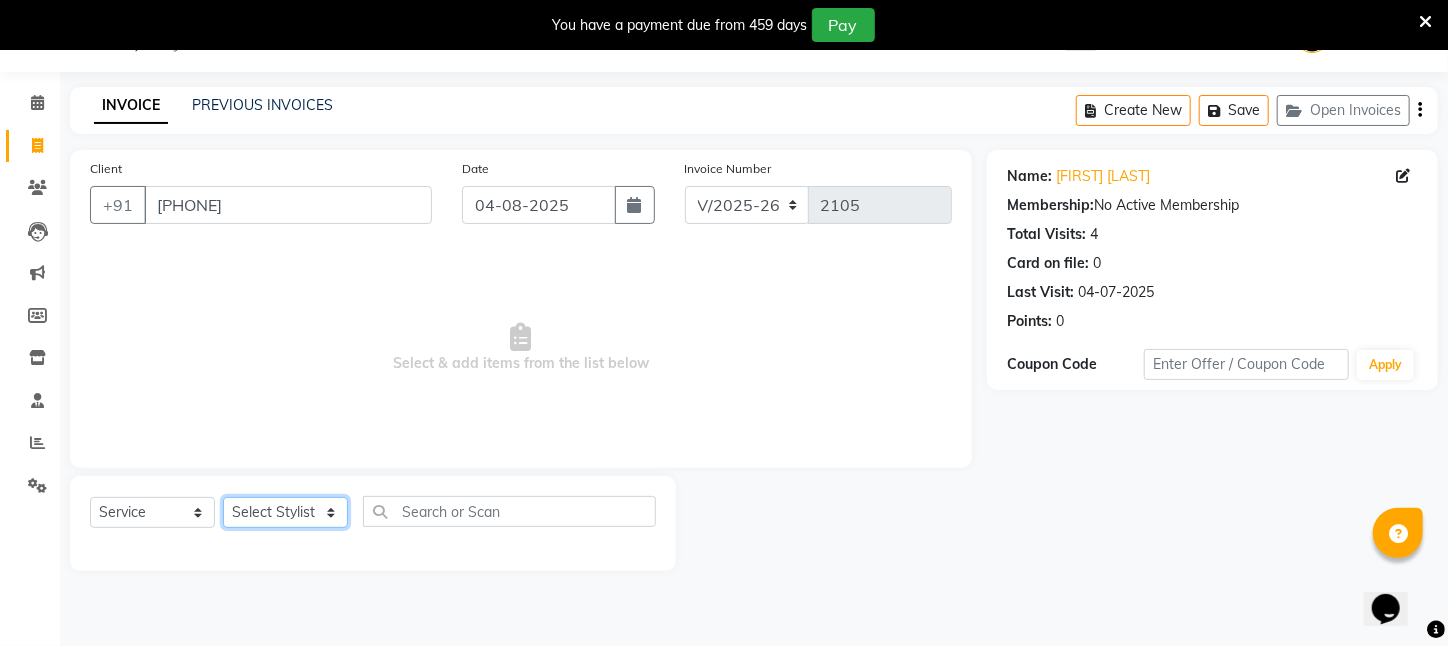 click on "Select Stylist Aftab Ansar  ARPITA DEEPIKA IMRAAN Injamam KESHAV kharagpur Mahadev Pal Manisha MOUMITA NEHA Rahim Ruma SAIMA Shibani Sujit Suman TINKU Venu" 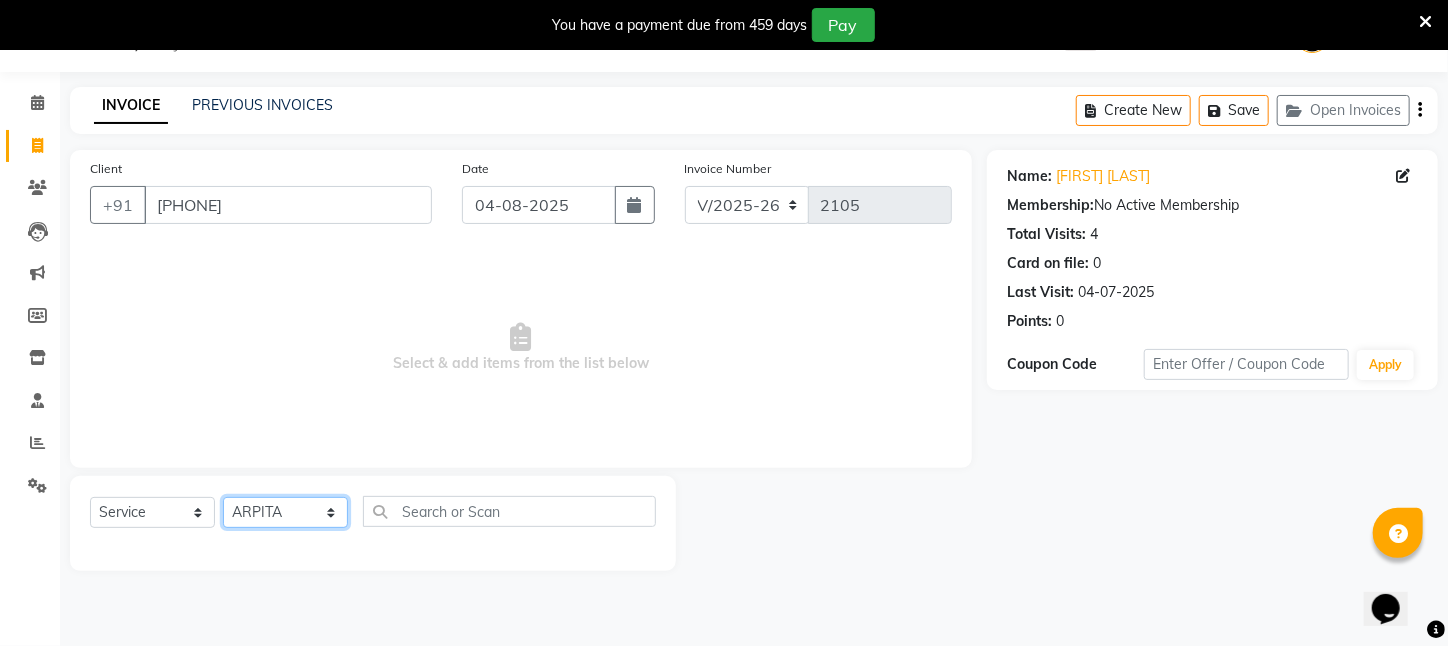 click on "Select Stylist Aftab Ansar  ARPITA DEEPIKA IMRAAN Injamam KESHAV kharagpur Mahadev Pal Manisha MOUMITA NEHA Rahim Ruma SAIMA Shibani Sujit Suman TINKU Venu" 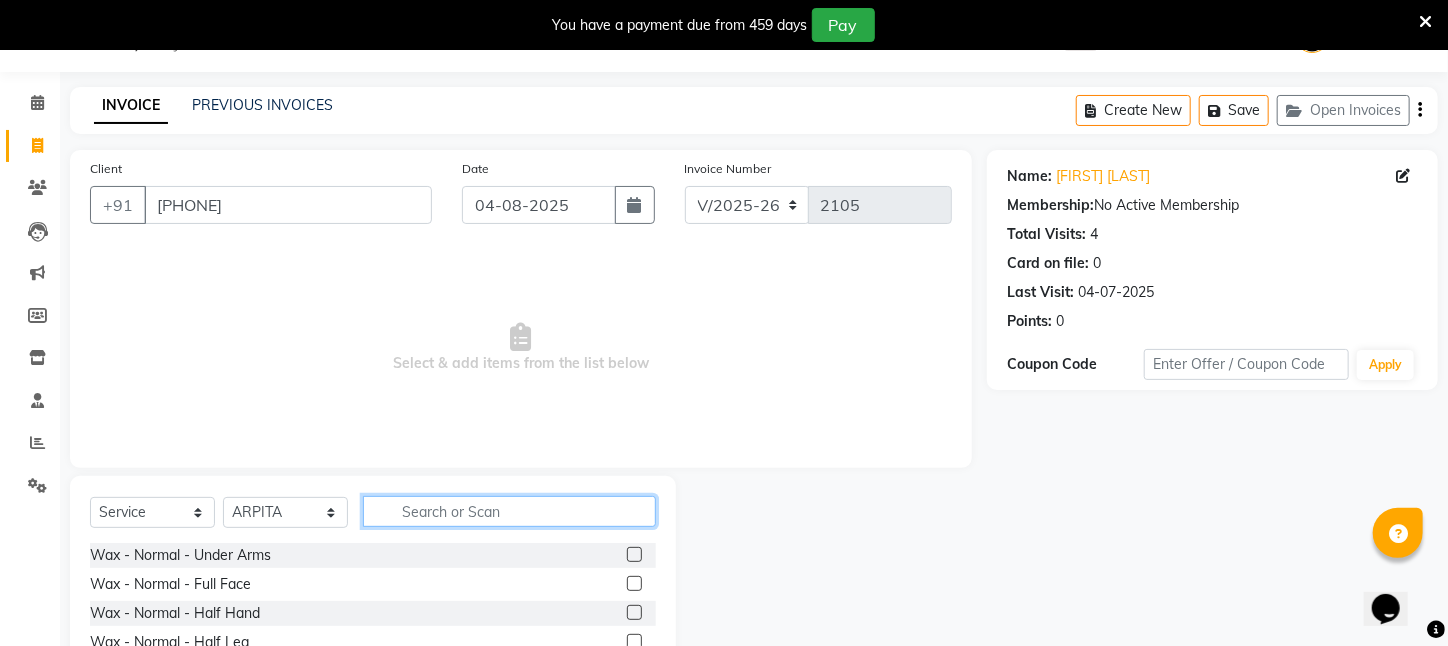 click 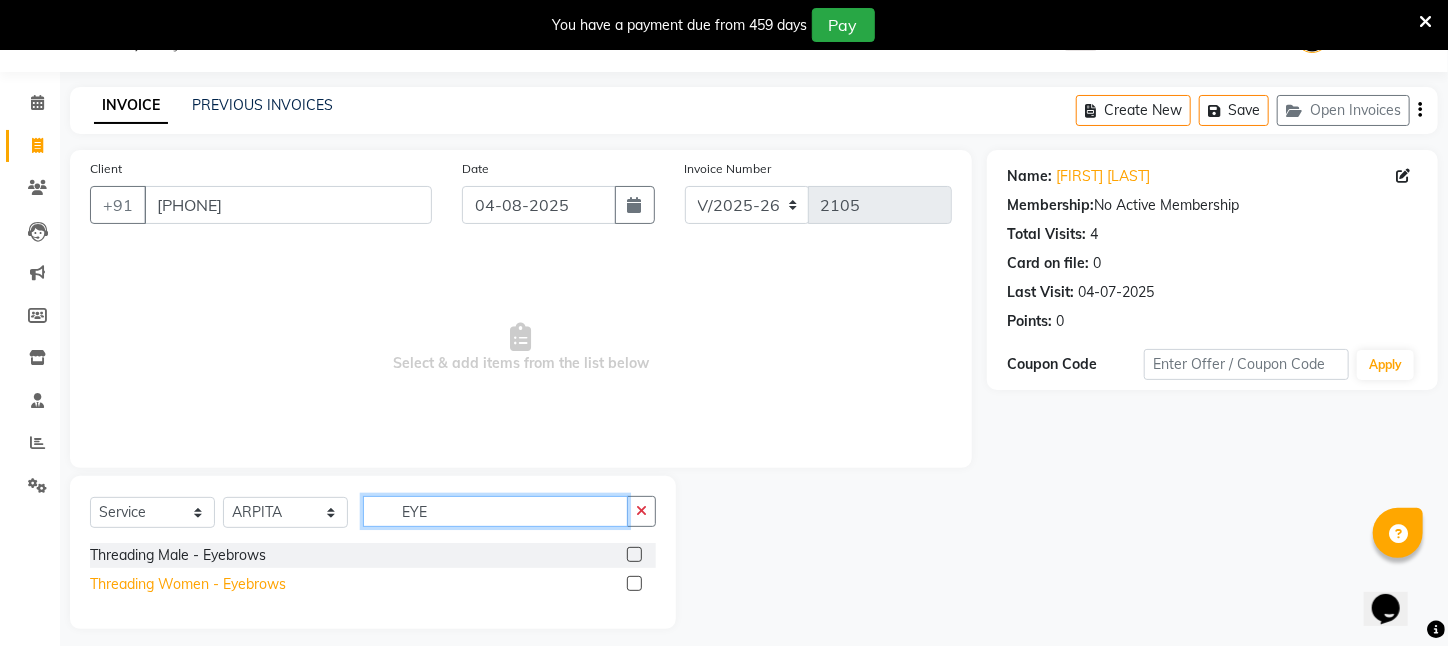 type on "EYE" 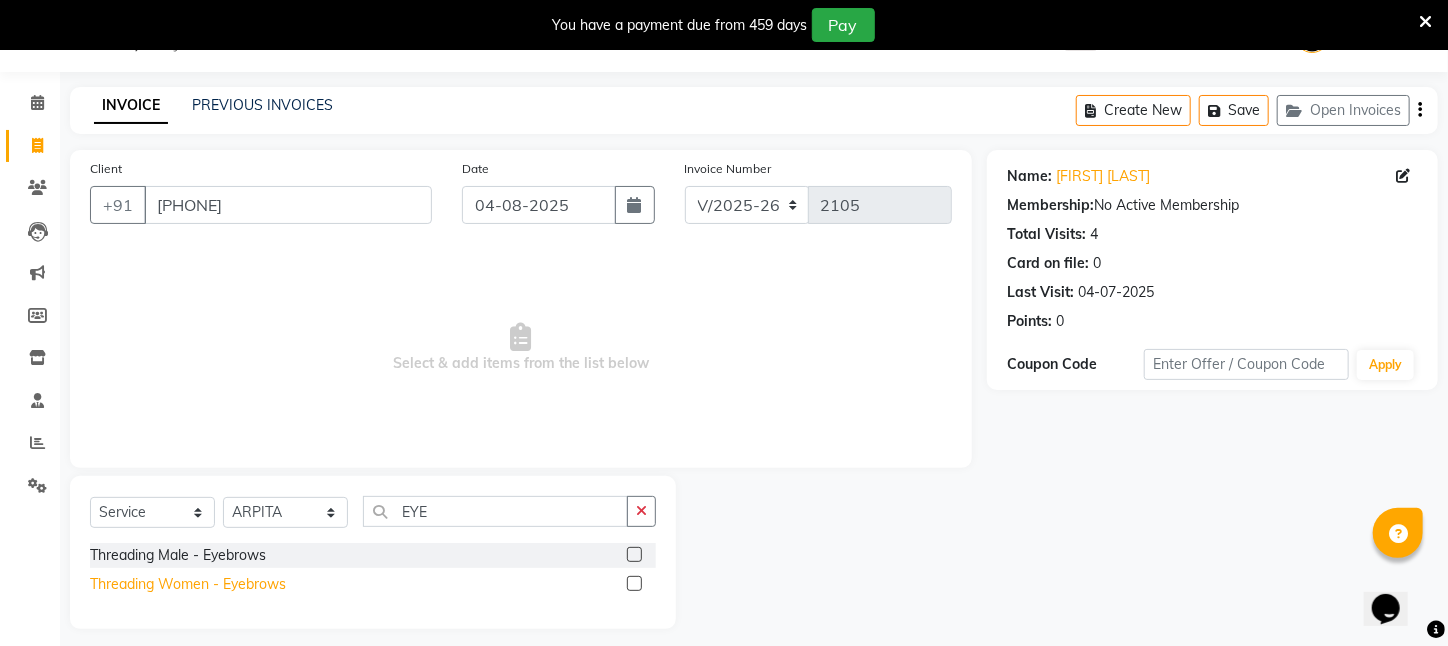 click on "Threading Women    -   Eyebrows" 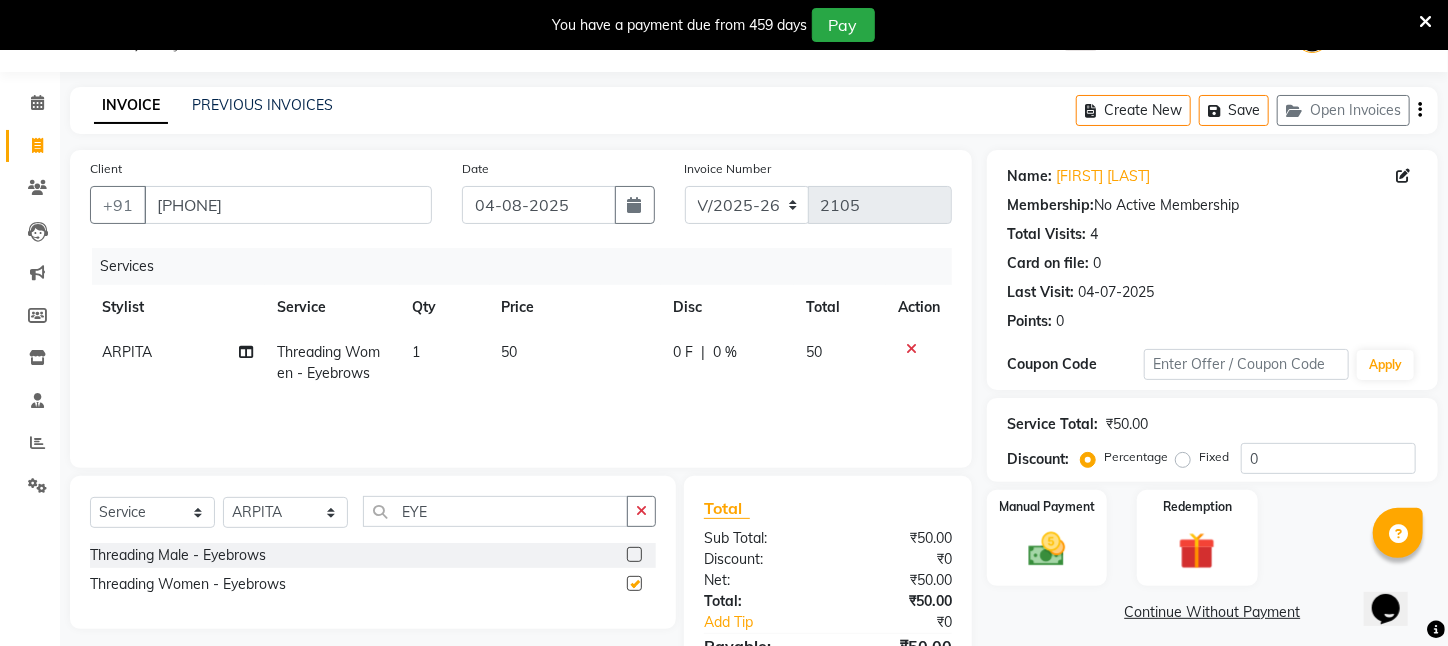 checkbox on "false" 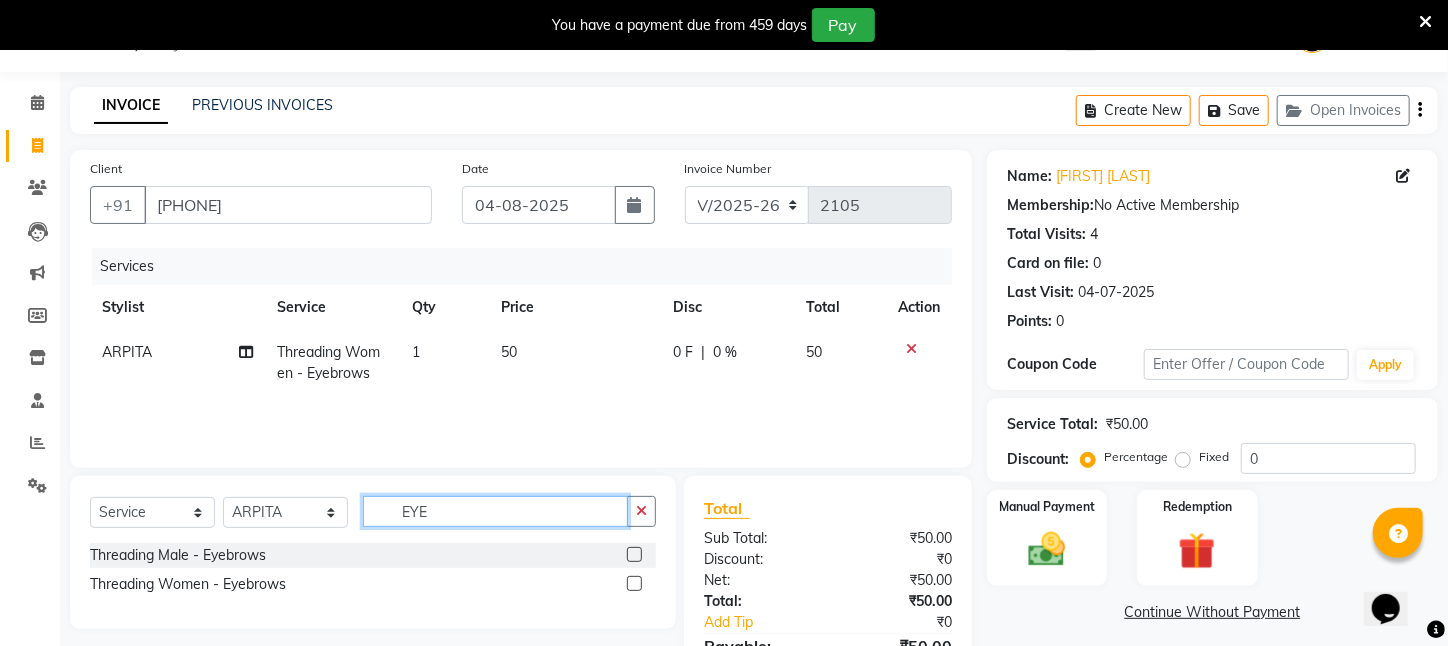 drag, startPoint x: 454, startPoint y: 510, endPoint x: 350, endPoint y: 510, distance: 104 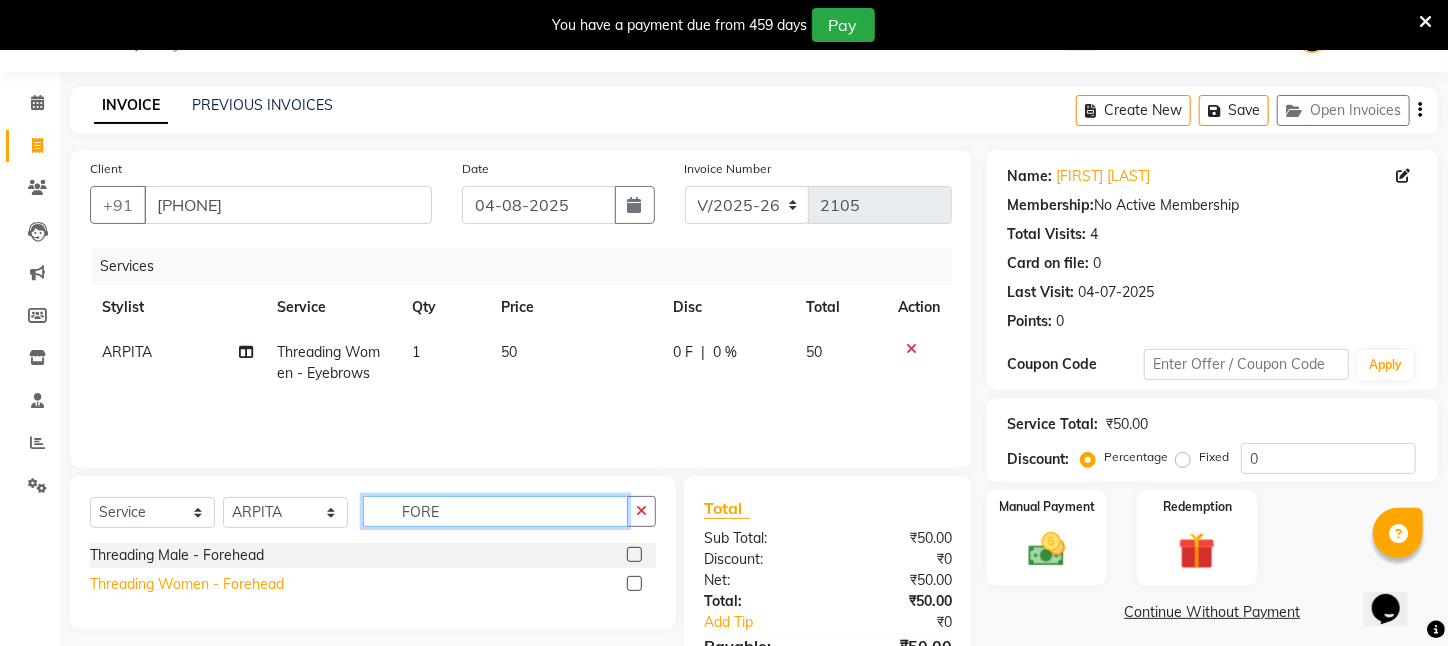 type on "FORE" 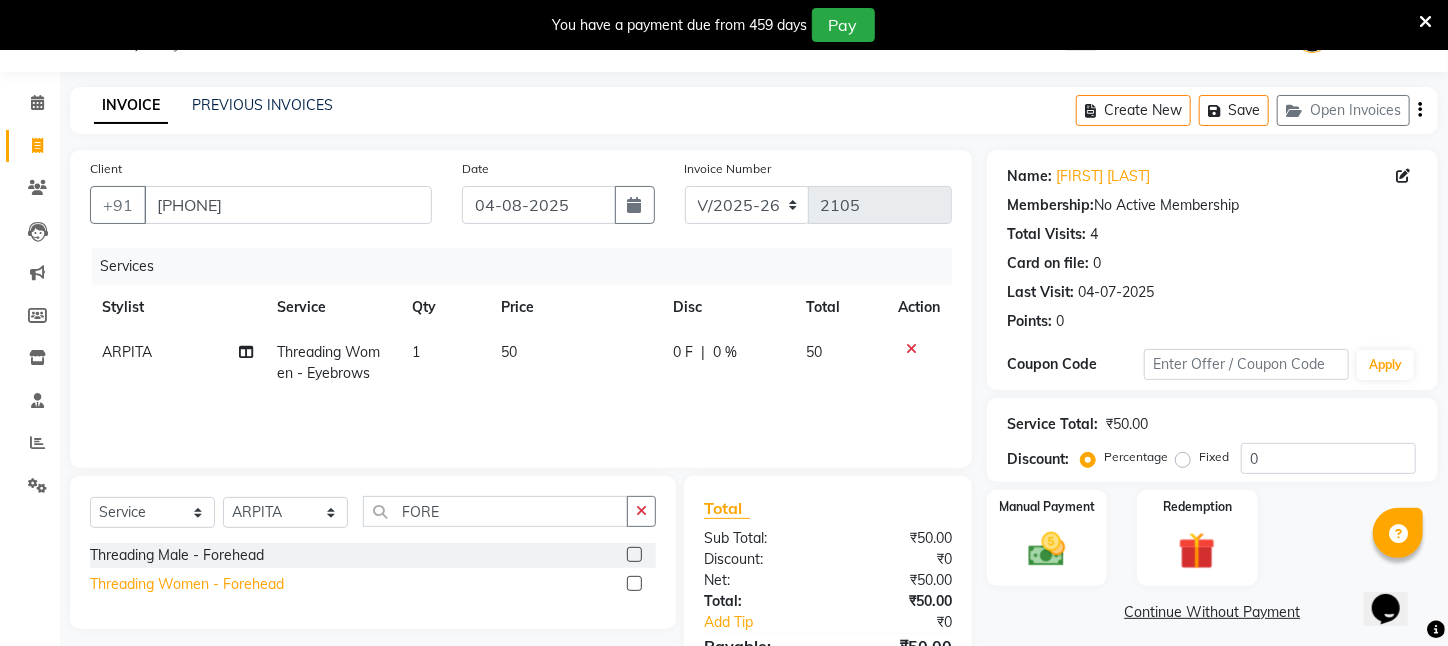 click on "Threading Women    -   Forehead" 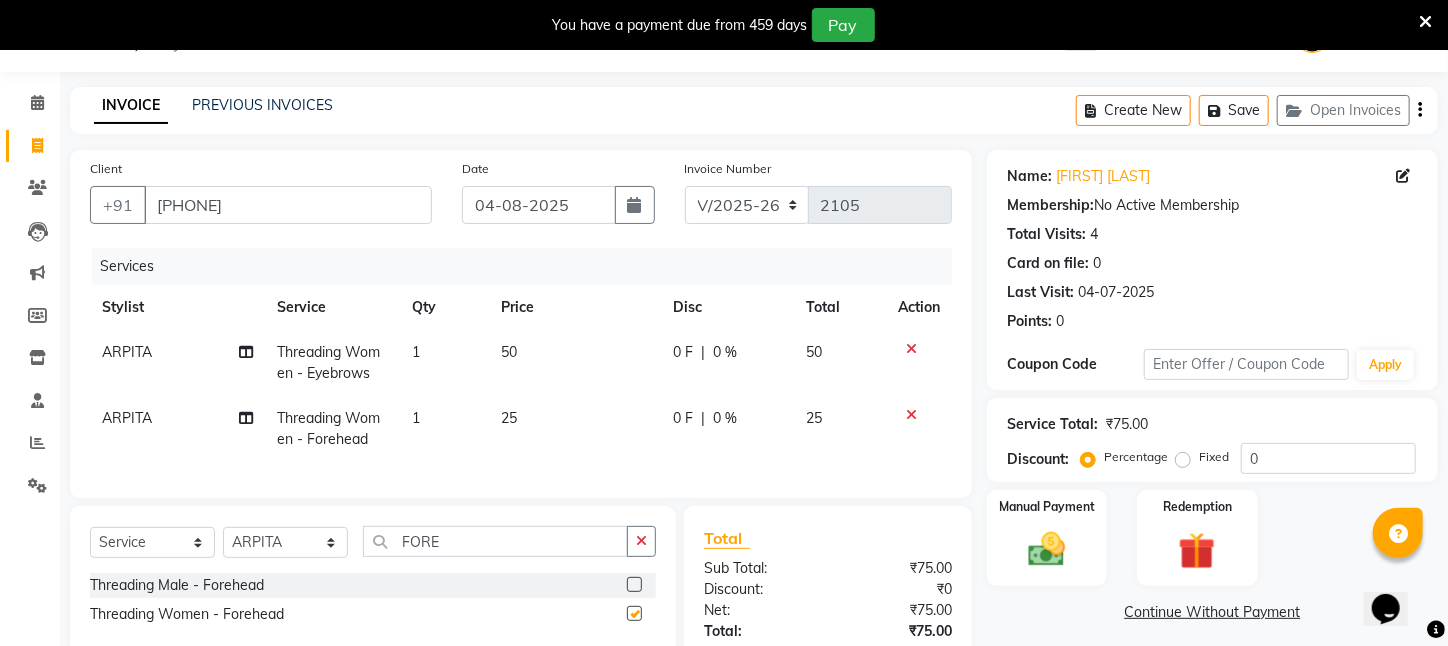 checkbox on "false" 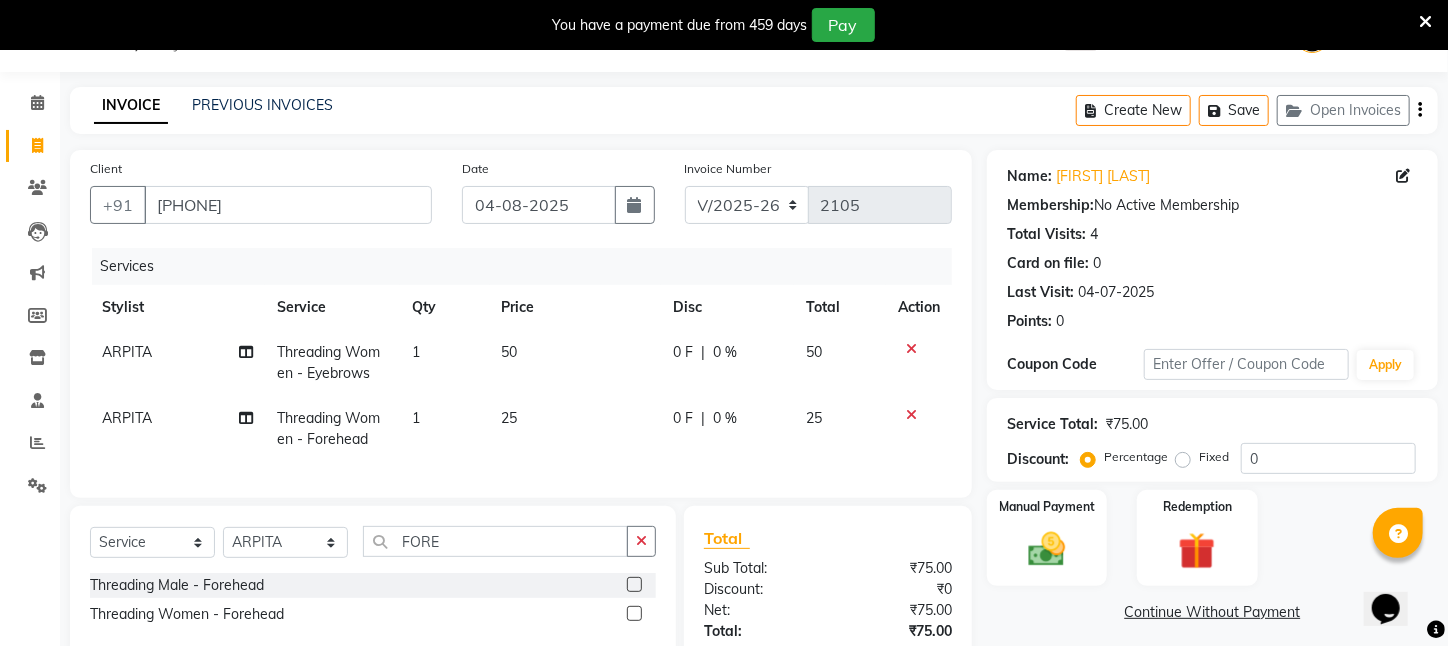 click on "1" 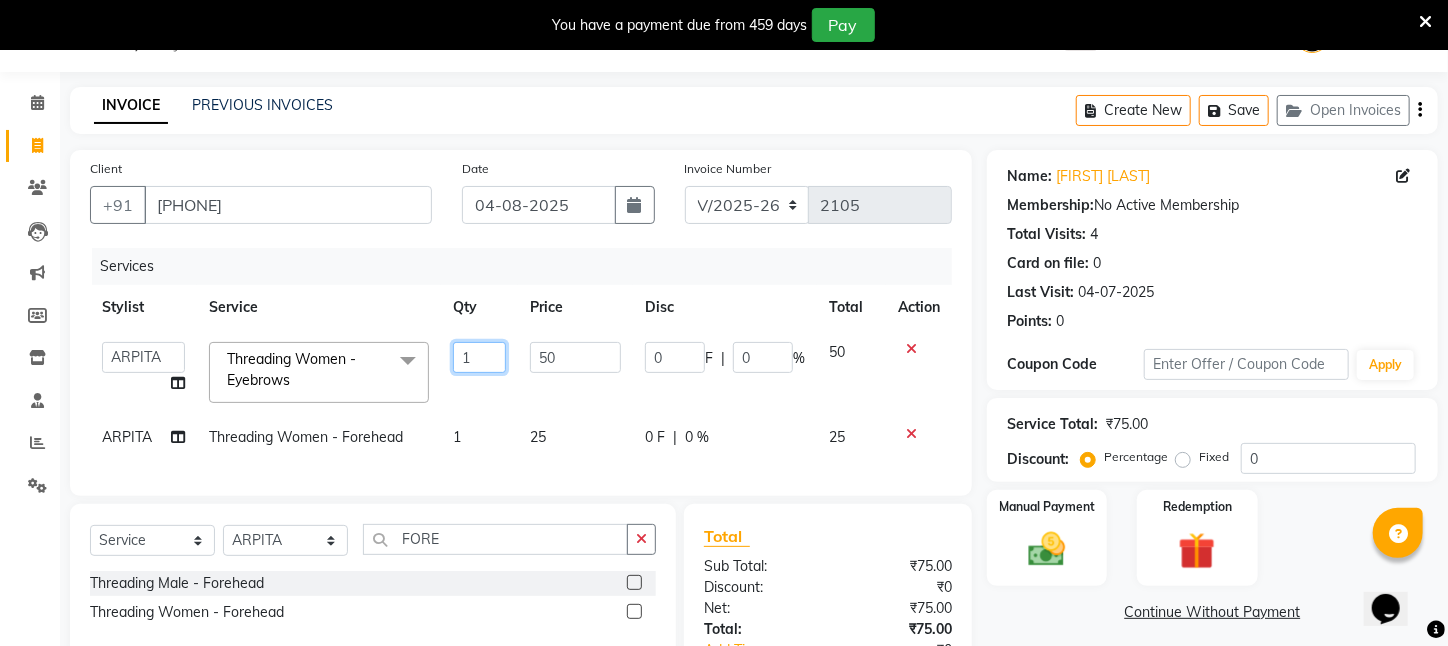 drag, startPoint x: 479, startPoint y: 350, endPoint x: 412, endPoint y: 351, distance: 67.00746 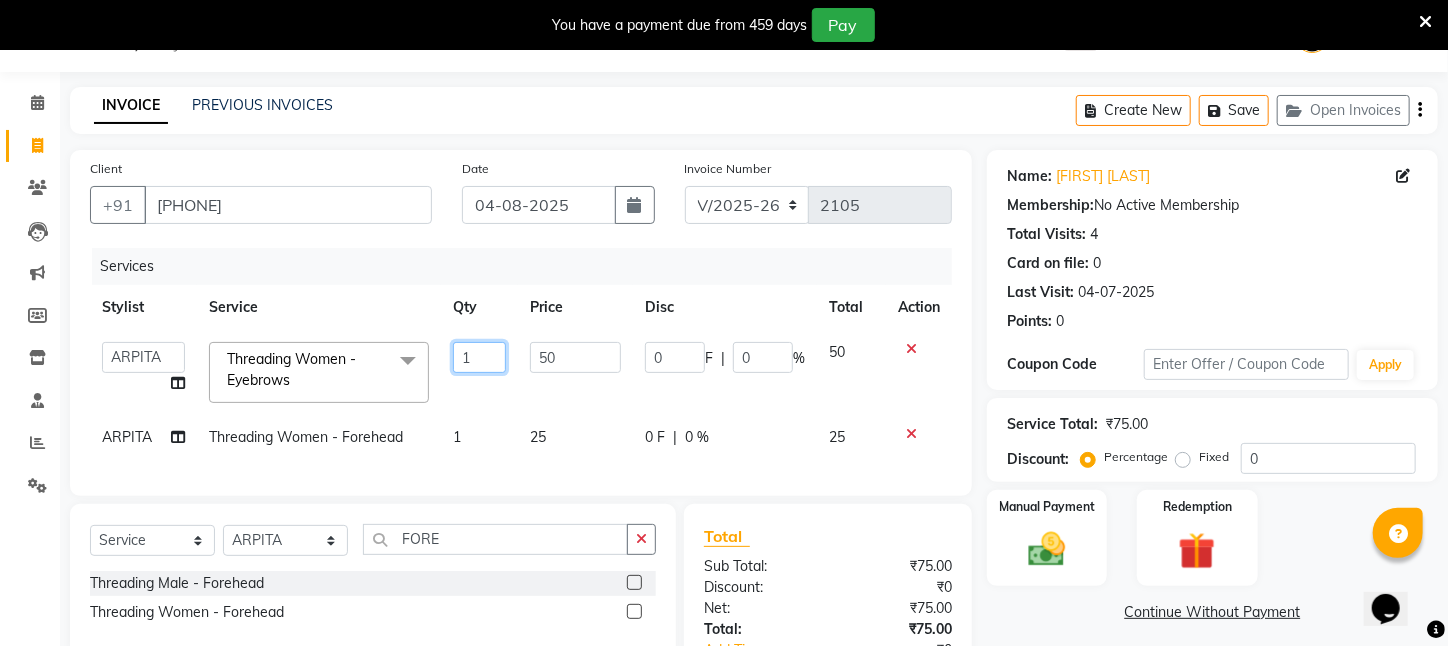 click on "Aftab   Ansar    ARPITA   DEEPIKA   IMRAAN   Injamam   KESHAV   kharagpur   Mahadev Pal   Manisha   MOUMITA   NEHA   Rahim   Ruma   SAIMA   Shibani   Sujit   Suman   TINKU   Venu  Threading Women    -   Eyebrows  x Wax - Normal    -   Under Arms Wax - Normal    -   Full Face Wax - Normal    -   Half Hand Wax - Normal    -   Half Leg Wax - Normal    -   Front Stomach Wax - Normal    -   Back Side Wax - Normal    -   Full Hand Wax - Normal    -   Full Leg Wax - Normal    -   Brazilian Wax Wax - Normal    -   Full Body Wax Mole Remove HEAD MASSAGE  DERMA SAGE LOTUS FACIAL THRENDING MALE CHIN THREDING MALE CHIK SPELTEN HAIR CUT WOMEN ICE CREAM PADICURE  ICE CREAM MANICURE cv anti angine facial SEA BUTTER TREATMENT spelteen cut  CV PIGMENTATION BRIGHTENING FACIAL MALE FULL BODY TRIMING HAIR SPA COMBO OFFER FACIAL COMBO OFFER FACE MASSAGE COMBO OFFER CLEANUP OFFER CHIN WOMEN WAX Body hair remoVE HAIR WIG SERVICE CUTTING COMBO OFFER MALE HAIR CUT/SPA/DETAN/FACIAL/BREAD MALE HALF HAND DE TAN  CV FACE MASSAGE 10c 1" 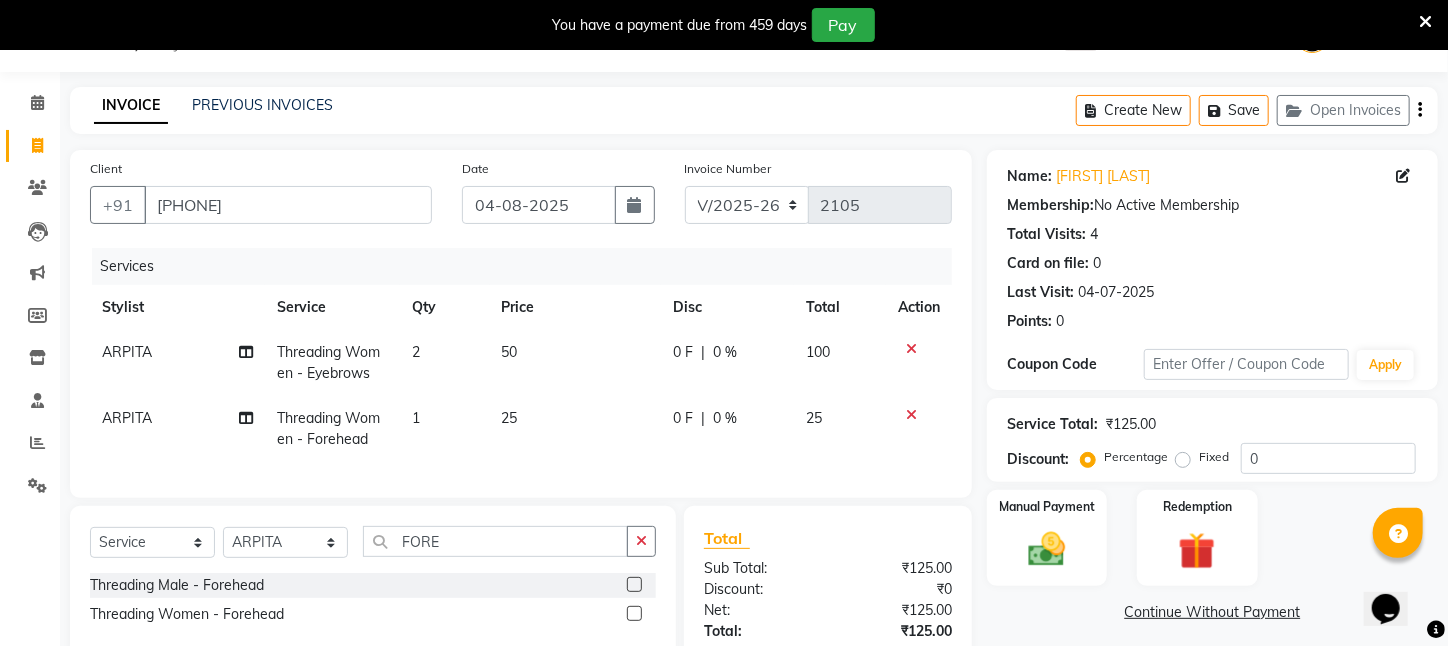 click on "1" 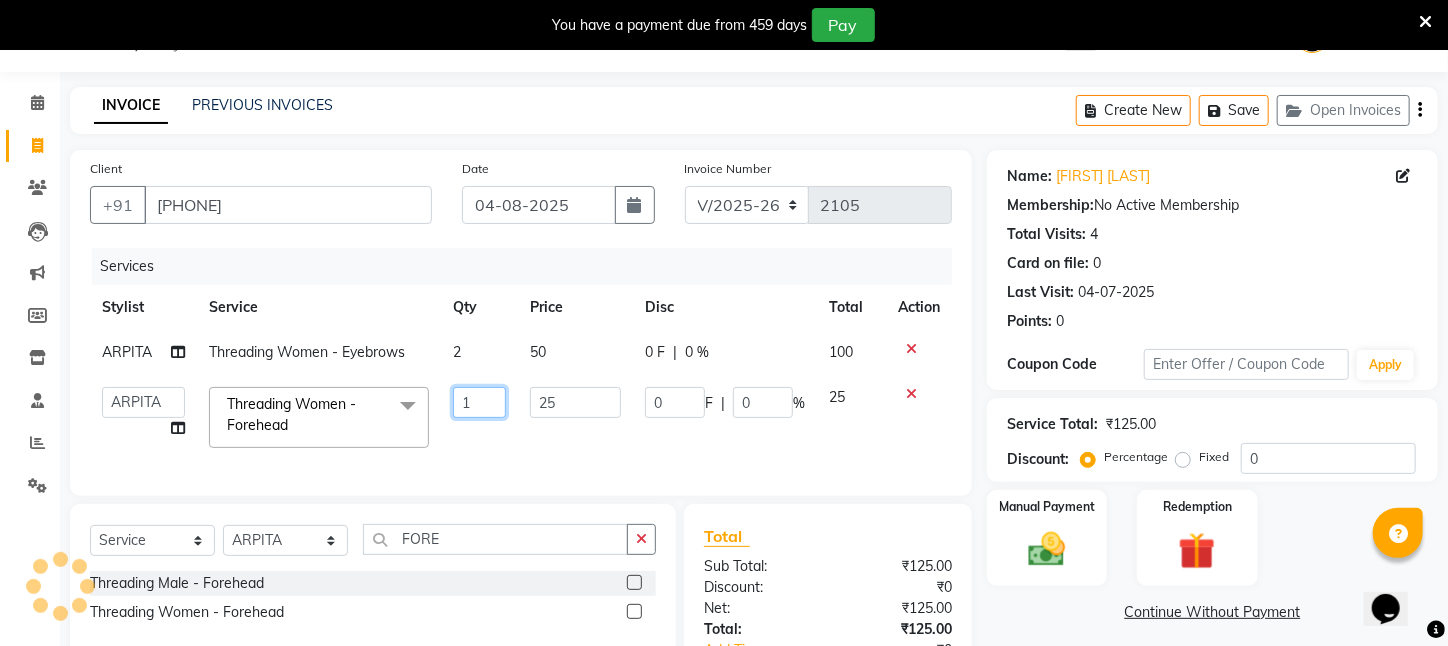 drag, startPoint x: 501, startPoint y: 401, endPoint x: 380, endPoint y: 412, distance: 121.49897 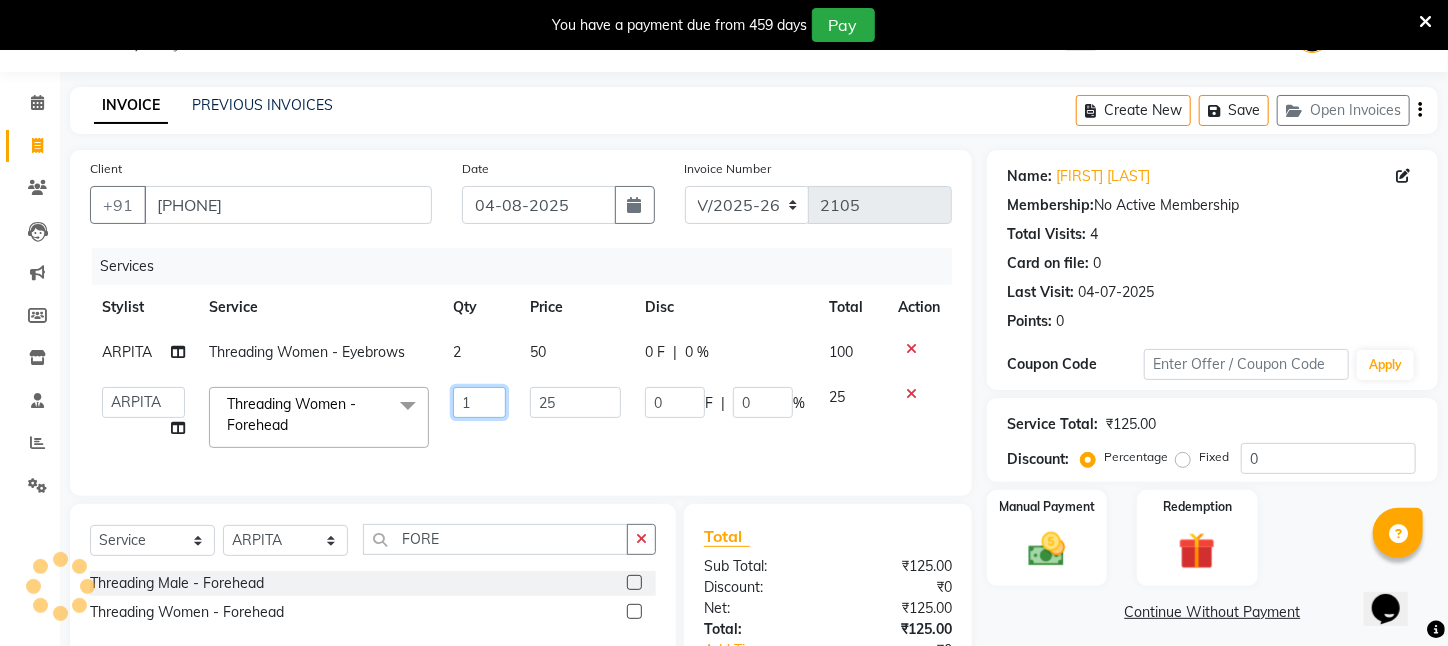 click on "Aftab   Ansar    ARPITA   DEEPIKA   IMRAAN   Injamam   KESHAV   kharagpur   Mahadev Pal   Manisha   MOUMITA   NEHA   Rahim   Ruma   SAIMA   Shibani   Sujit   Suman   TINKU   Venu  Threading Women    -   Forehead  x Wax - Normal    -   Under Arms Wax - Normal    -   Full Face Wax - Normal    -   Half Hand Wax - Normal    -   Half Leg Wax - Normal    -   Front Stomach Wax - Normal    -   Back Side Wax - Normal    -   Full Hand Wax - Normal    -   Full Leg Wax - Normal    -   Brazilian Wax Wax - Normal    -   Full Body Wax Mole Remove HEAD MASSAGE  DERMA SAGE LOTUS FACIAL THRENDING MALE CHIN THREDING MALE CHIK SPELTEN HAIR CUT WOMEN ICE CREAM PADICURE  ICE CREAM MANICURE cv anti angine facial SEA BUTTER TREATMENT spelteen cut  CV PIGMENTATION BRIGHTENING FACIAL MALE FULL BODY TRIMING HAIR SPA COMBO OFFER FACIAL COMBO OFFER FACE MASSAGE COMBO OFFER CLEANUP OFFER CHIN WOMEN WAX Body hair remoVE HAIR WIG SERVICE CUTTING COMBO OFFER MALE HAIR CUT/SPA/DETAN/FACIAL/BREAD MALE HALF HAND DE TAN  CV FACE MASSAGE 10c 1" 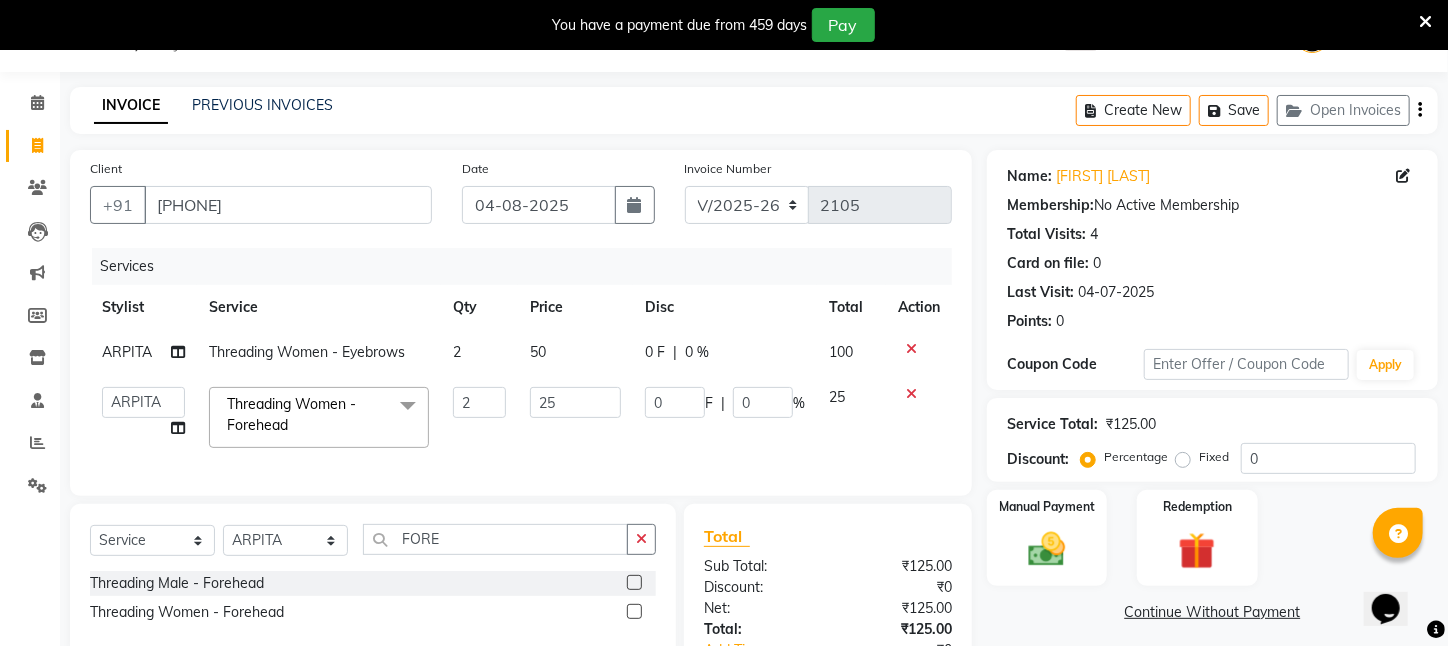 click on "[PHONE] Threading Women - Forehead x Wax - Normal - Under Arms Wax - Normal - Full Face Wax - Normal - Half Hand Wax - Normal - Half Leg Wax - Normal - Front Stomach Wax - Normal - Back Side Wax - Normal - Full Hand Wax - Normal - Full Leg Wax - Normal - Brazilian Wax Wax - Normal - Full Body Mole Remove HEAD MASSAGE DERMA SAGE LOTUS FACIAL THRENDING MALE CHIN THREDING MALE CHIK SPELTEN HAIR CUT WOMEN ICE CREAM PADICURE ICE CREAM MANICURE cv anti angine facial SEA BUTTER TREATMENT spelteen cut CV PIGMENTATION BRIGHTENING FACIAL MALE FULL BODY TRIMING HAIR SPA COMBO OFFER FACIAL COMBO OFFER FACE MASSAGE COMBO OFFER CLEANUP OFFER CHIN WOMEN WAX Body hair remoVE HAIR WIG SERVICE CUTTING COMBO OFFER MALE HAIR CUT/SPA/DETAN/FACIAL/BREAD MALE HALF HAND DE TAN CV FACE MASSAGE 10c 2" 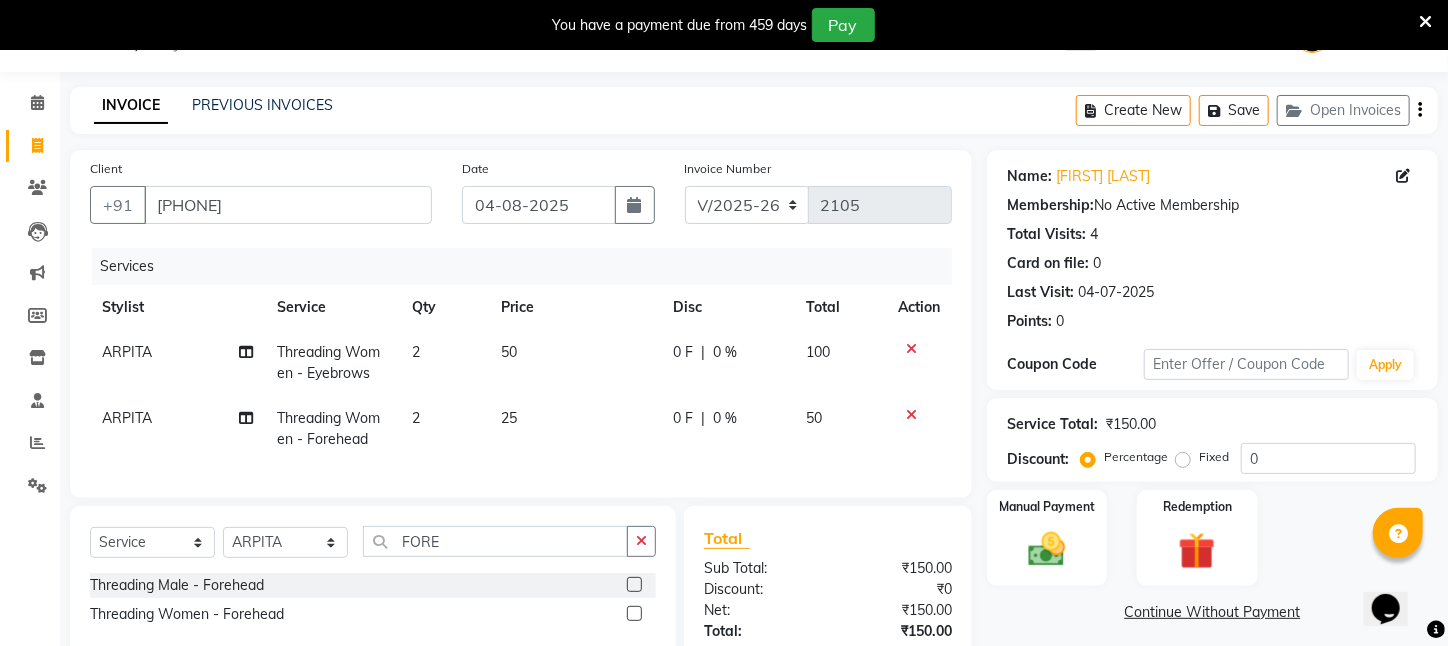 scroll, scrollTop: 206, scrollLeft: 0, axis: vertical 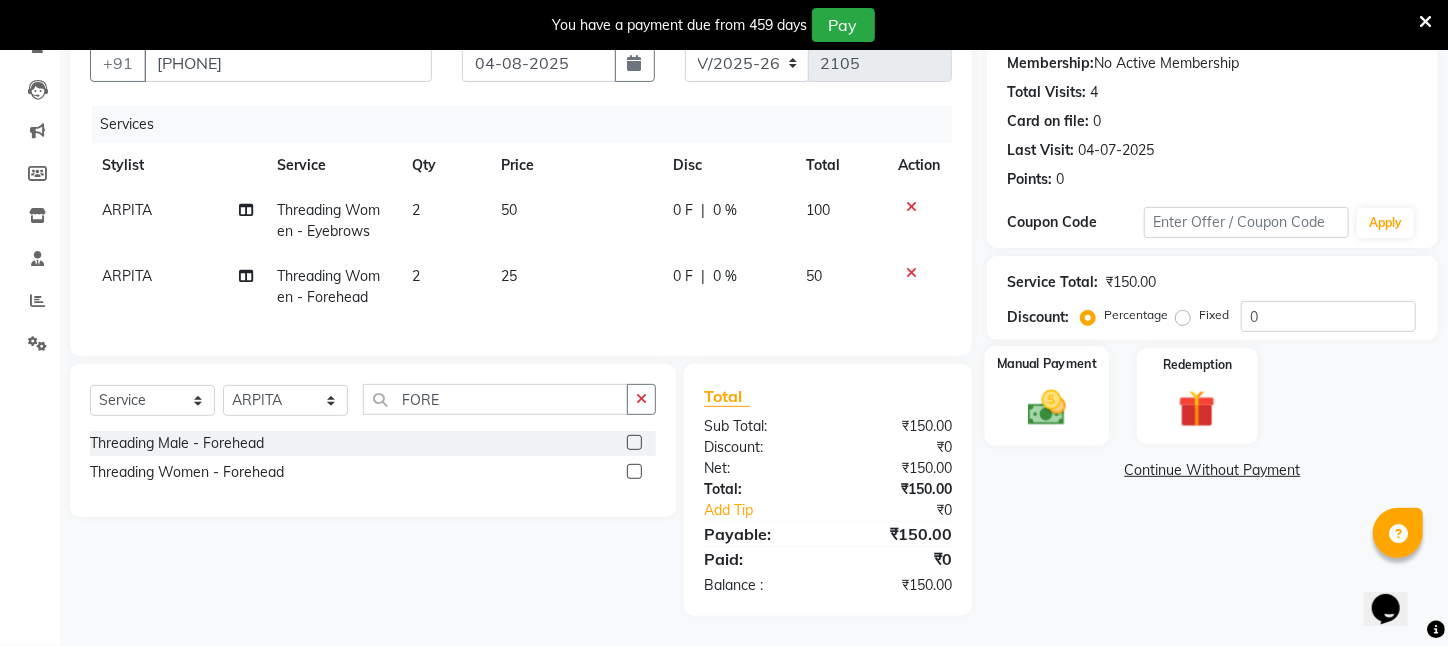 click 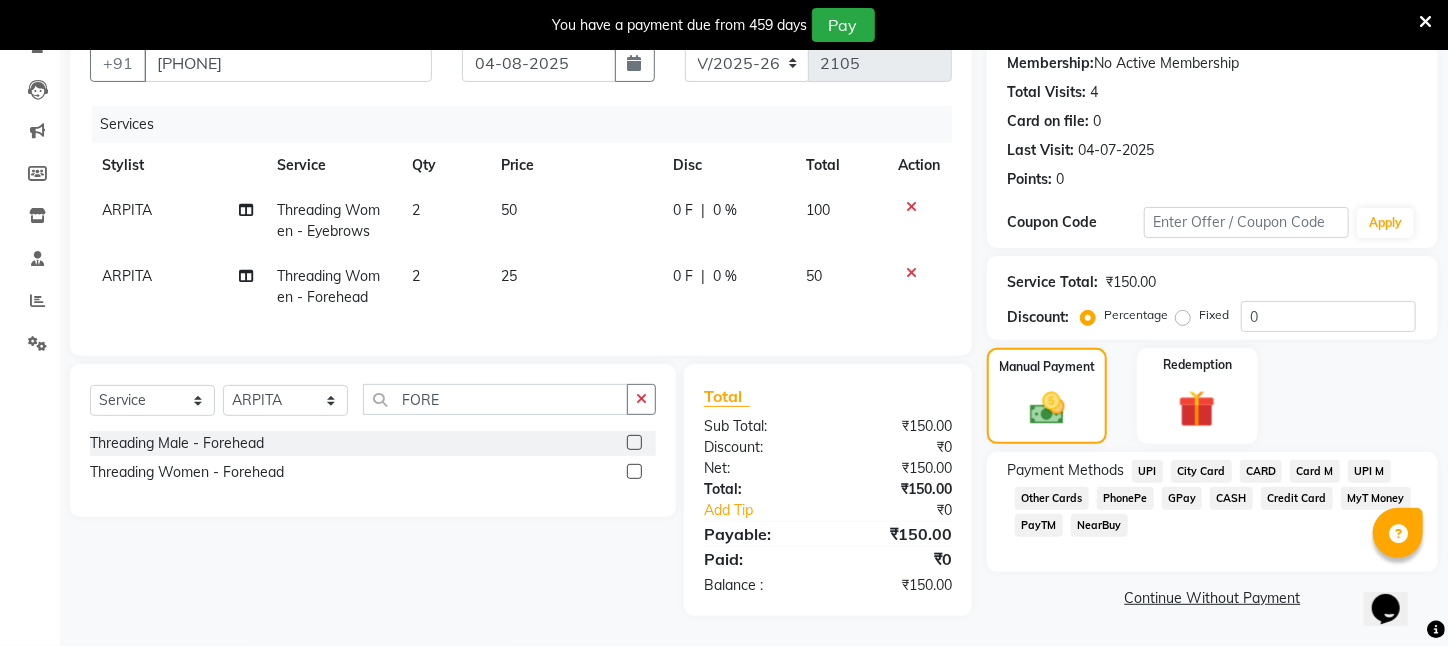 click on "UPI" 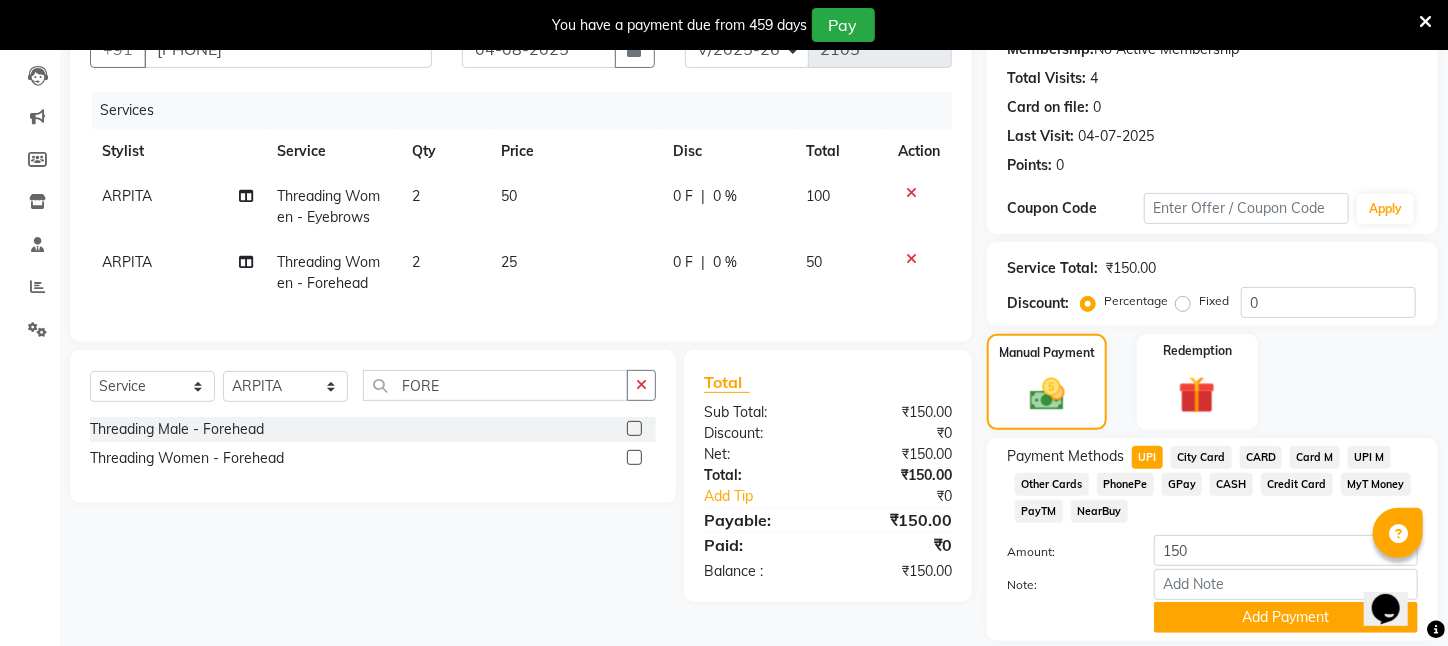 click on "UPI" 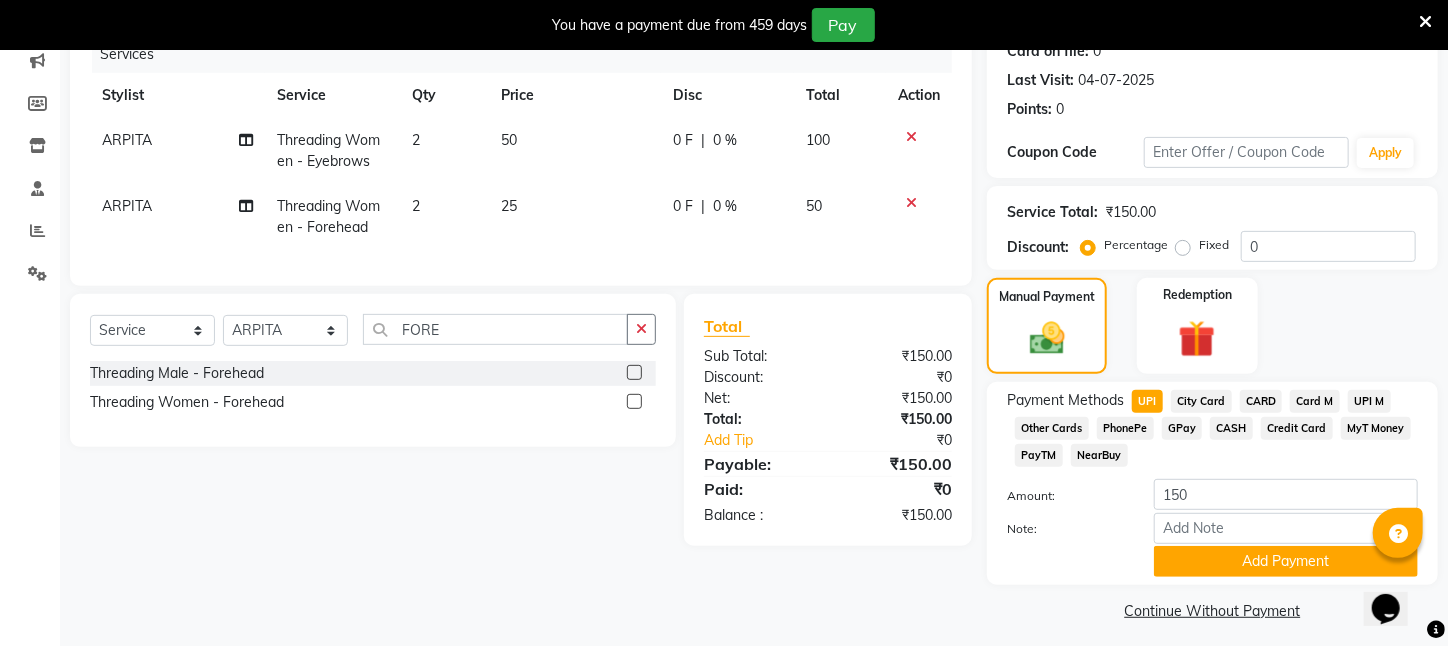 scroll, scrollTop: 293, scrollLeft: 0, axis: vertical 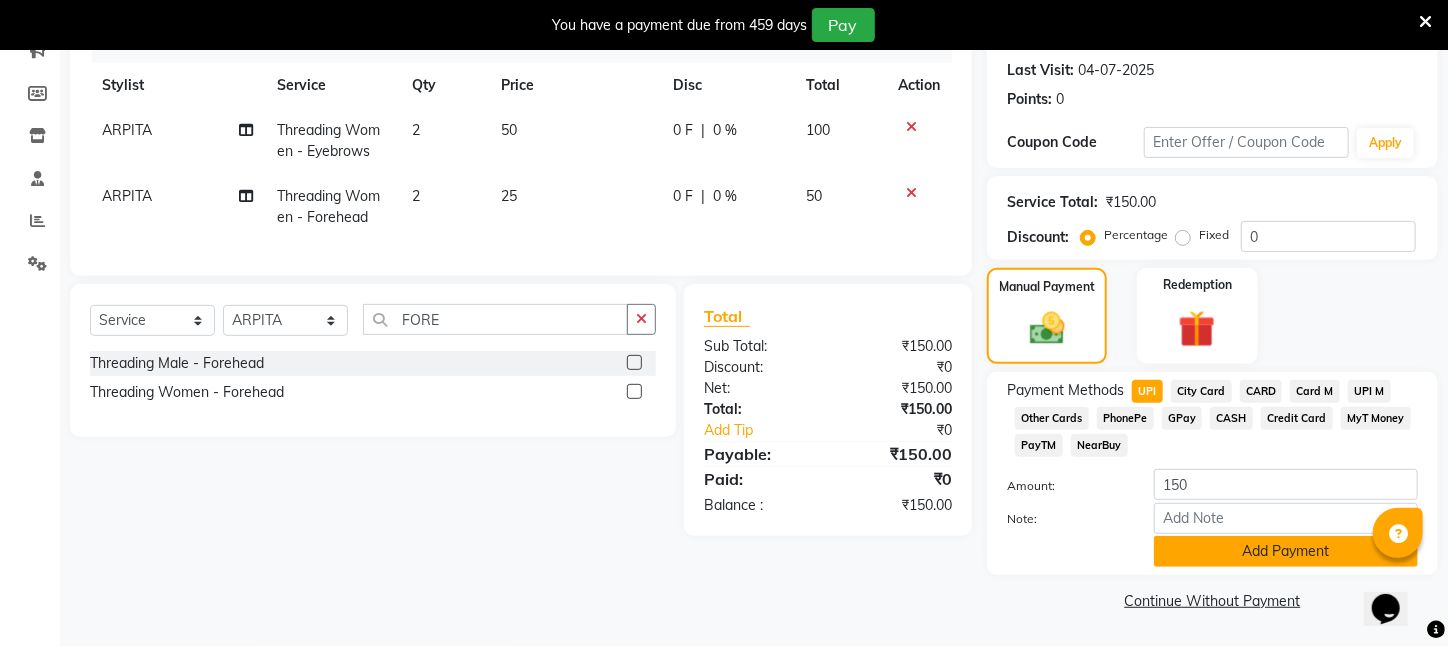 click on "Add Payment" 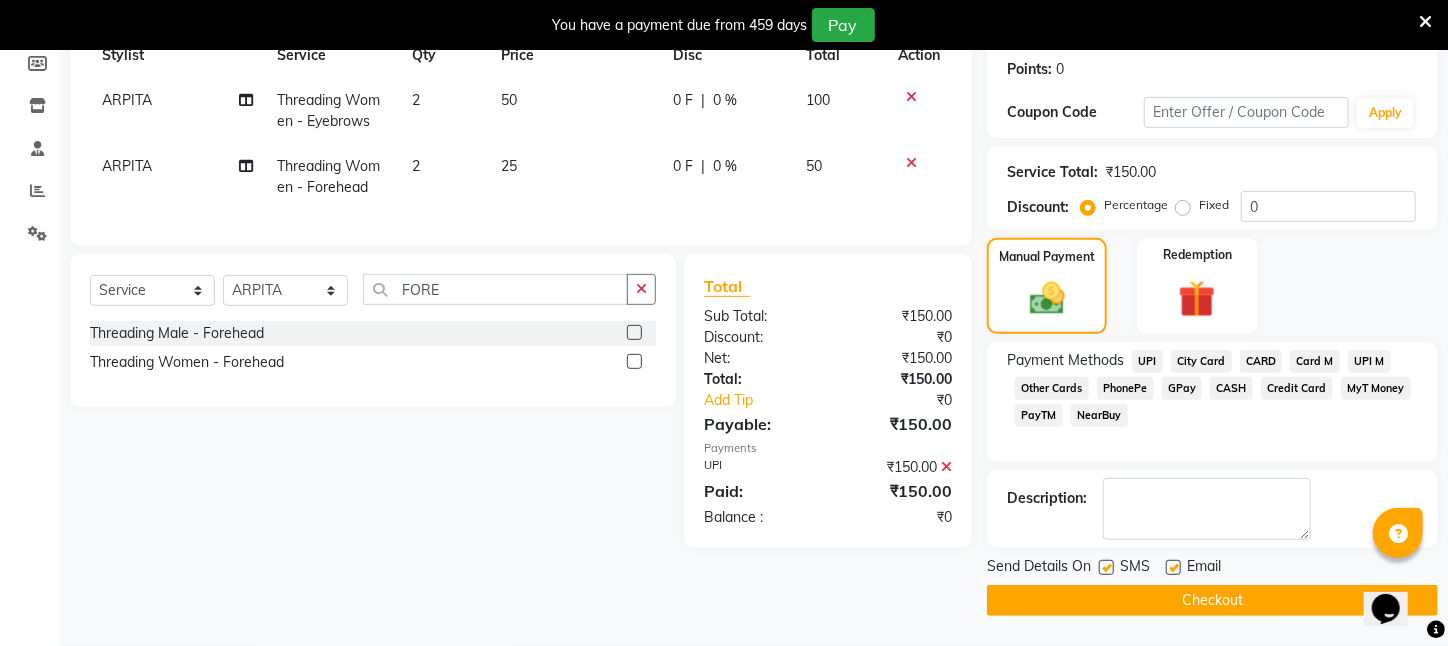 scroll, scrollTop: 323, scrollLeft: 0, axis: vertical 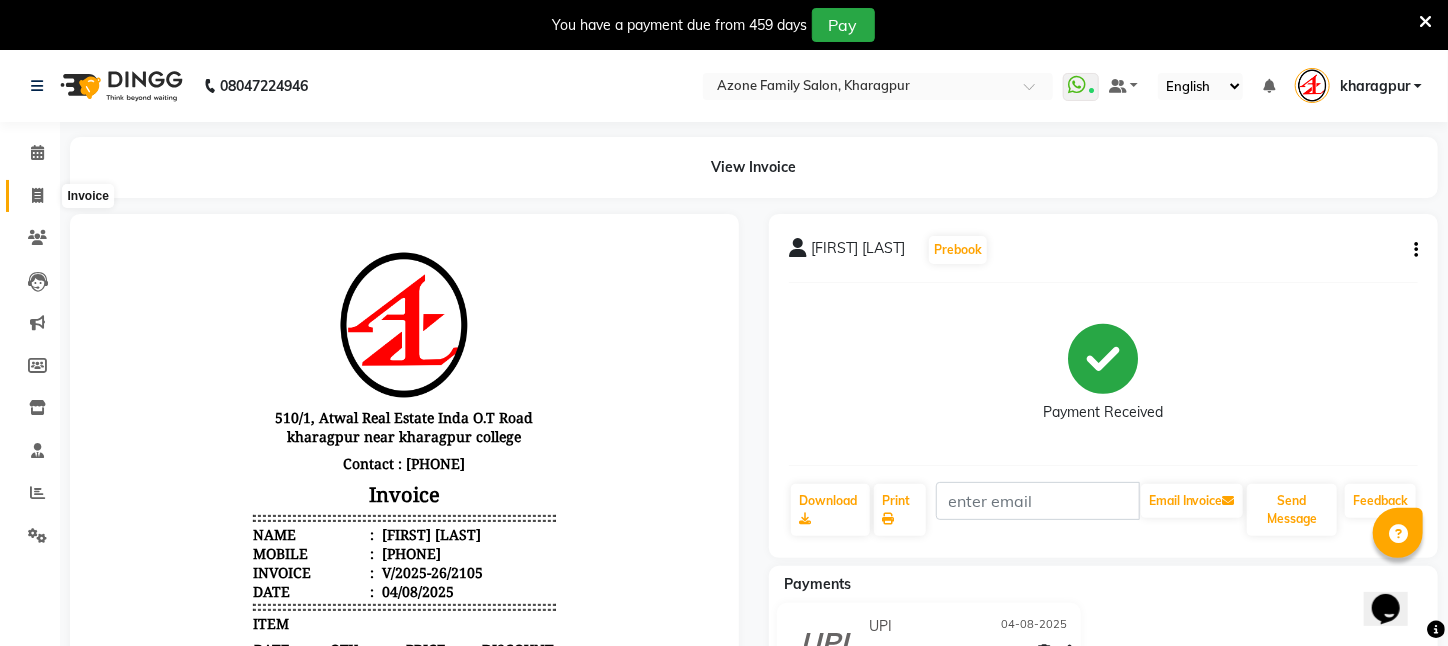 click 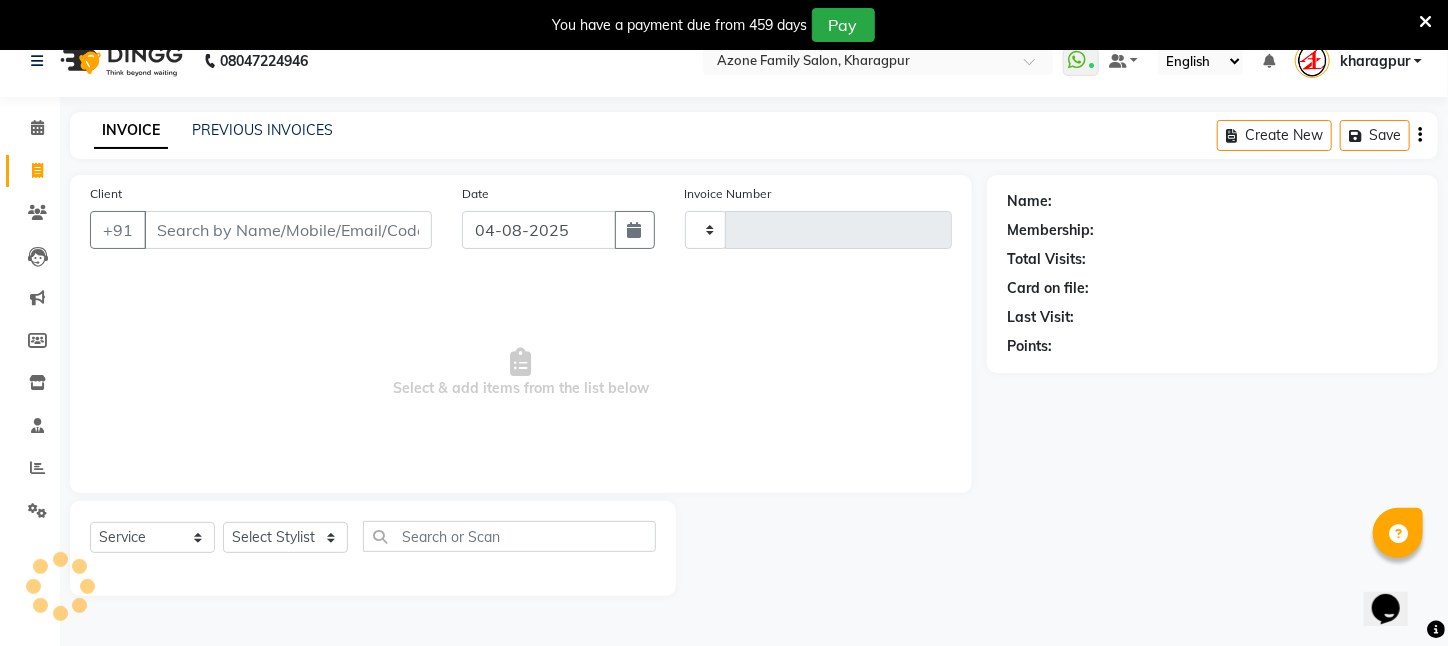 type on "2106" 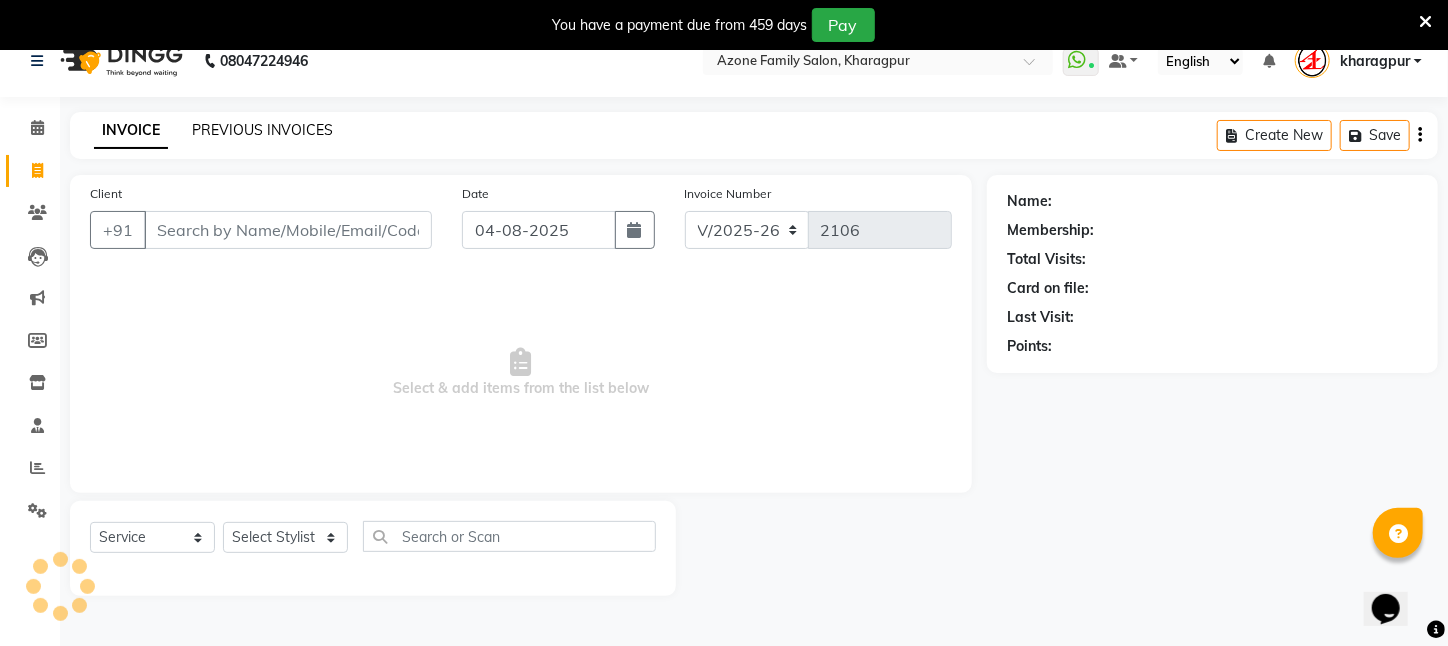 scroll, scrollTop: 50, scrollLeft: 0, axis: vertical 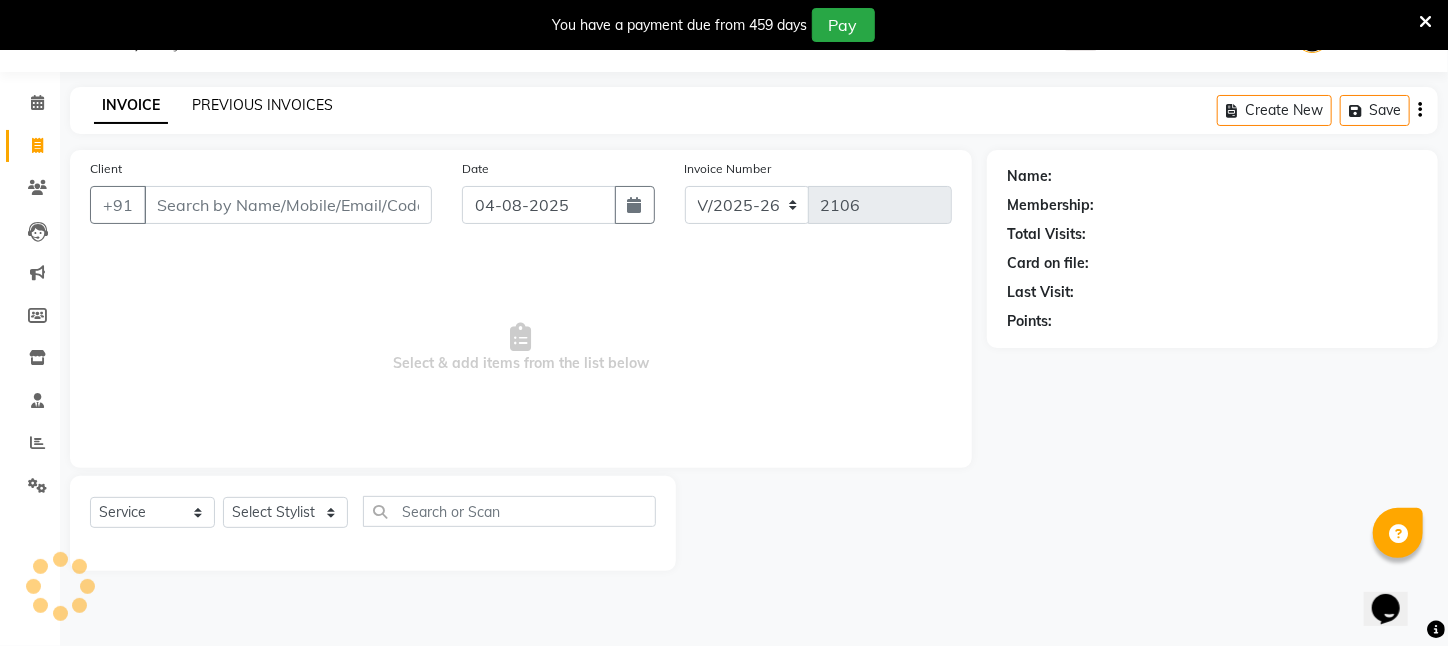 click on "PREVIOUS INVOICES" 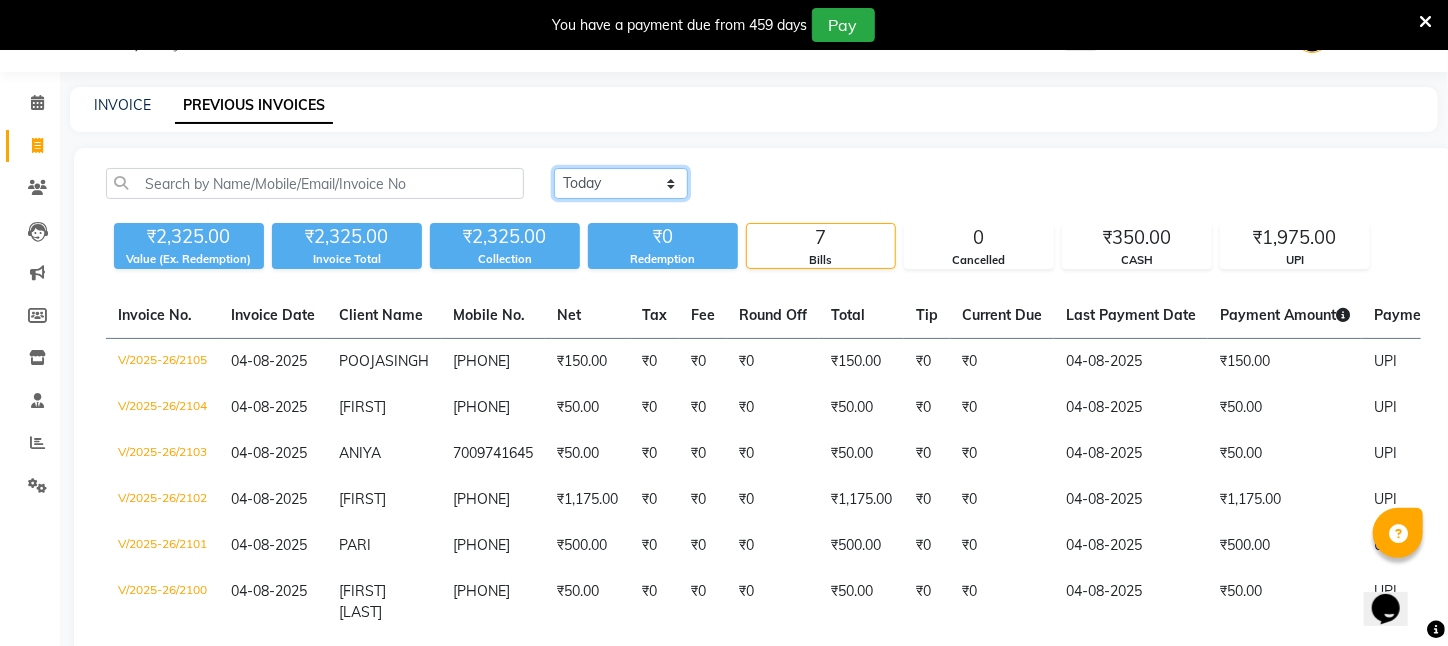 click on "Today Yesterday Custom Range" 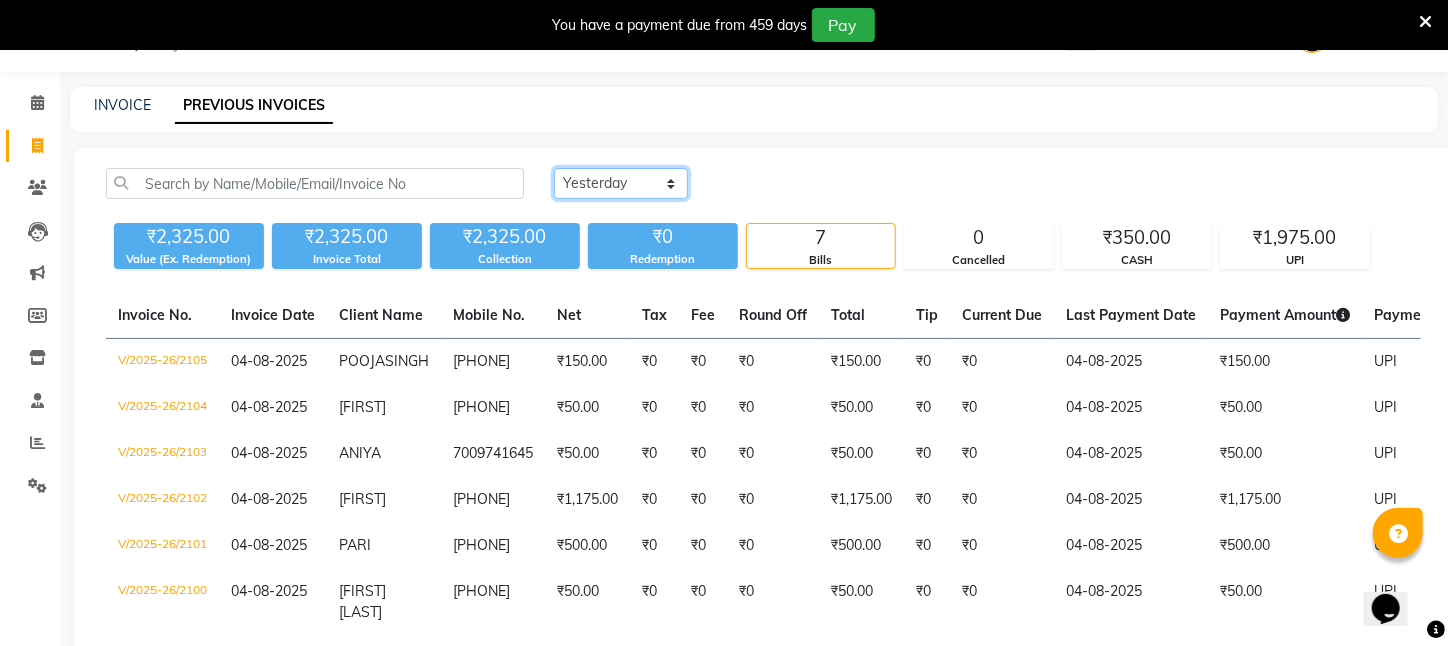 click on "Today Yesterday Custom Range" 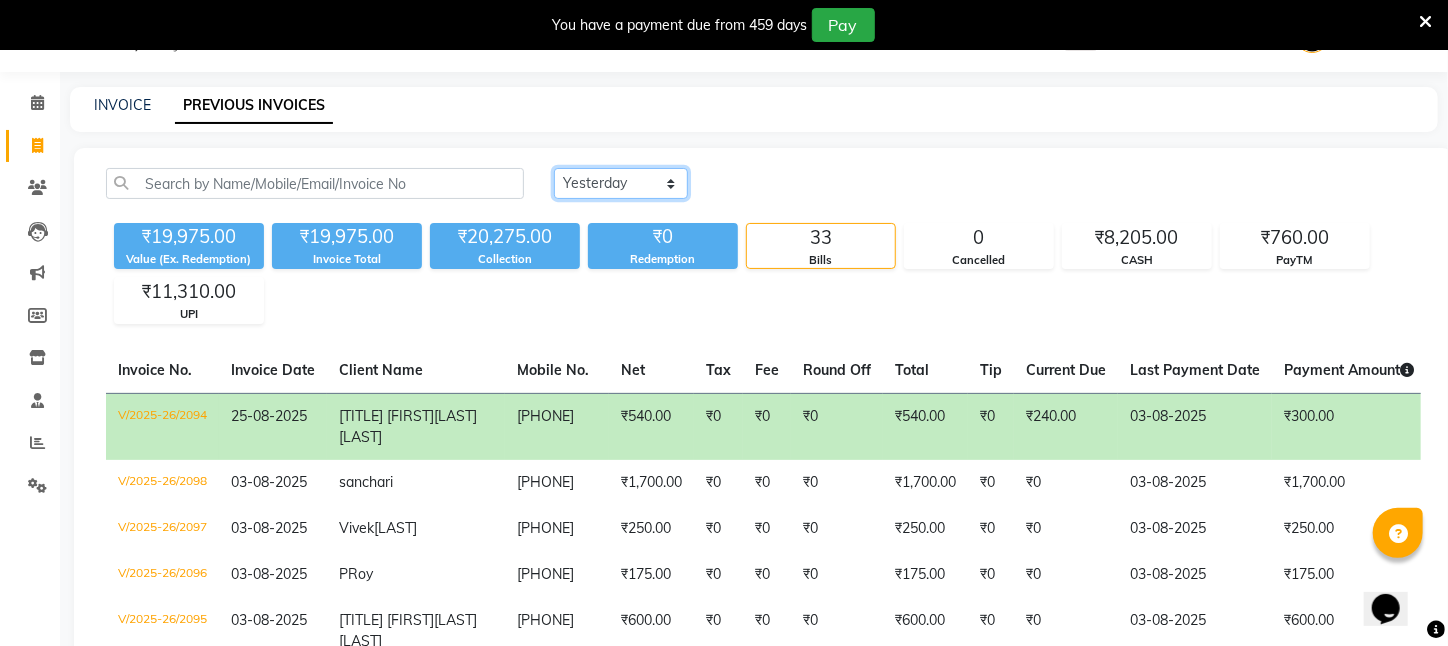 click on "Today Yesterday Custom Range" 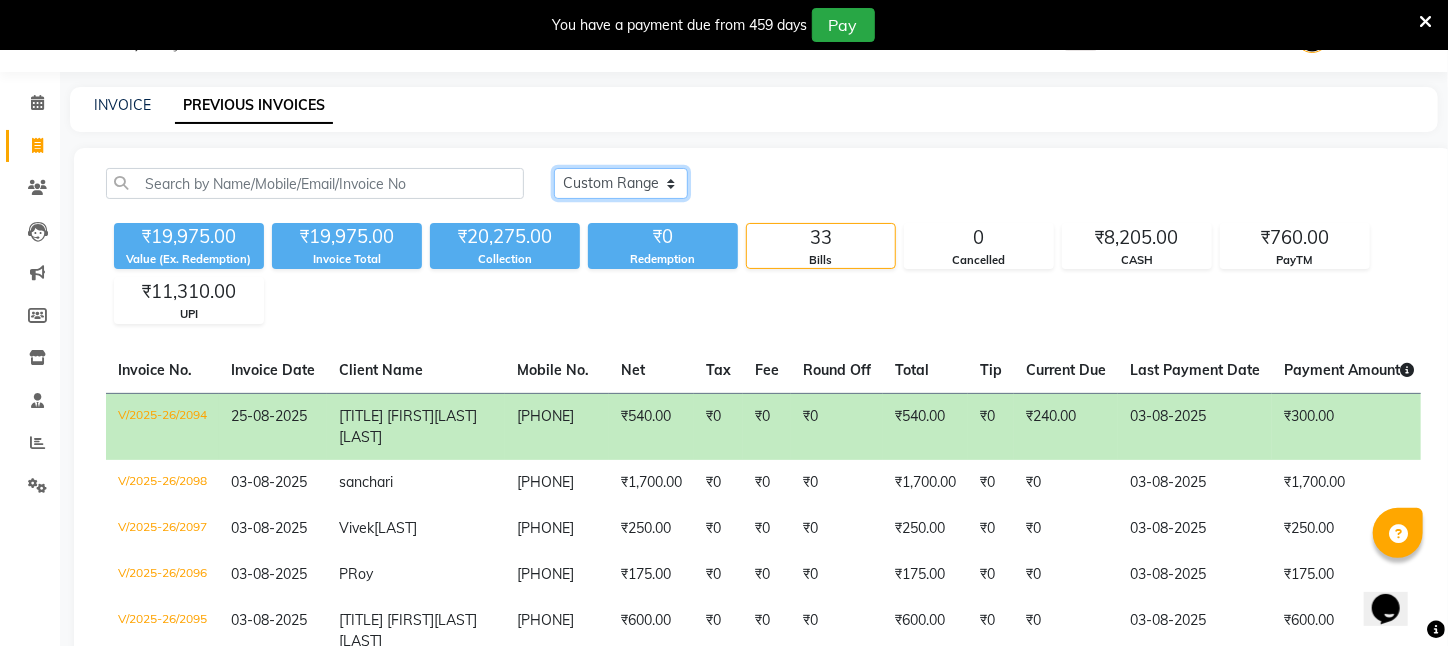 click on "Today Yesterday Custom Range" 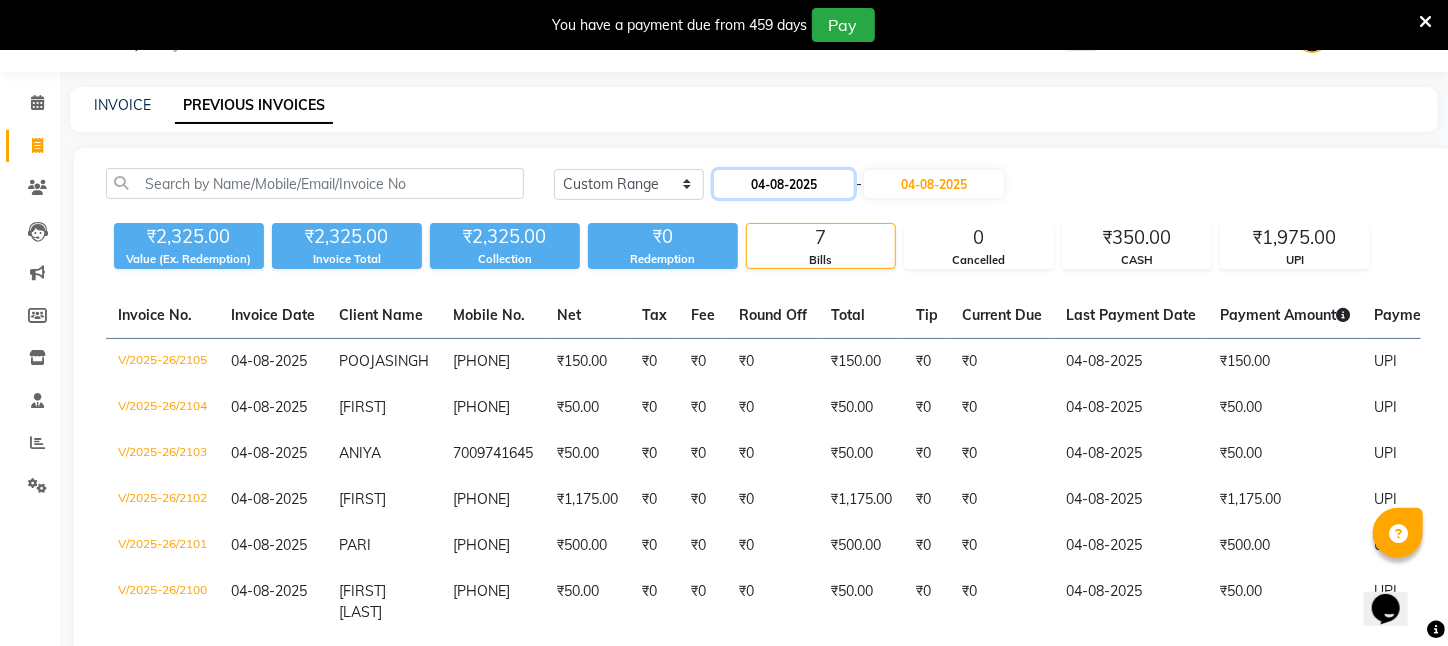 click on "04-08-2025" 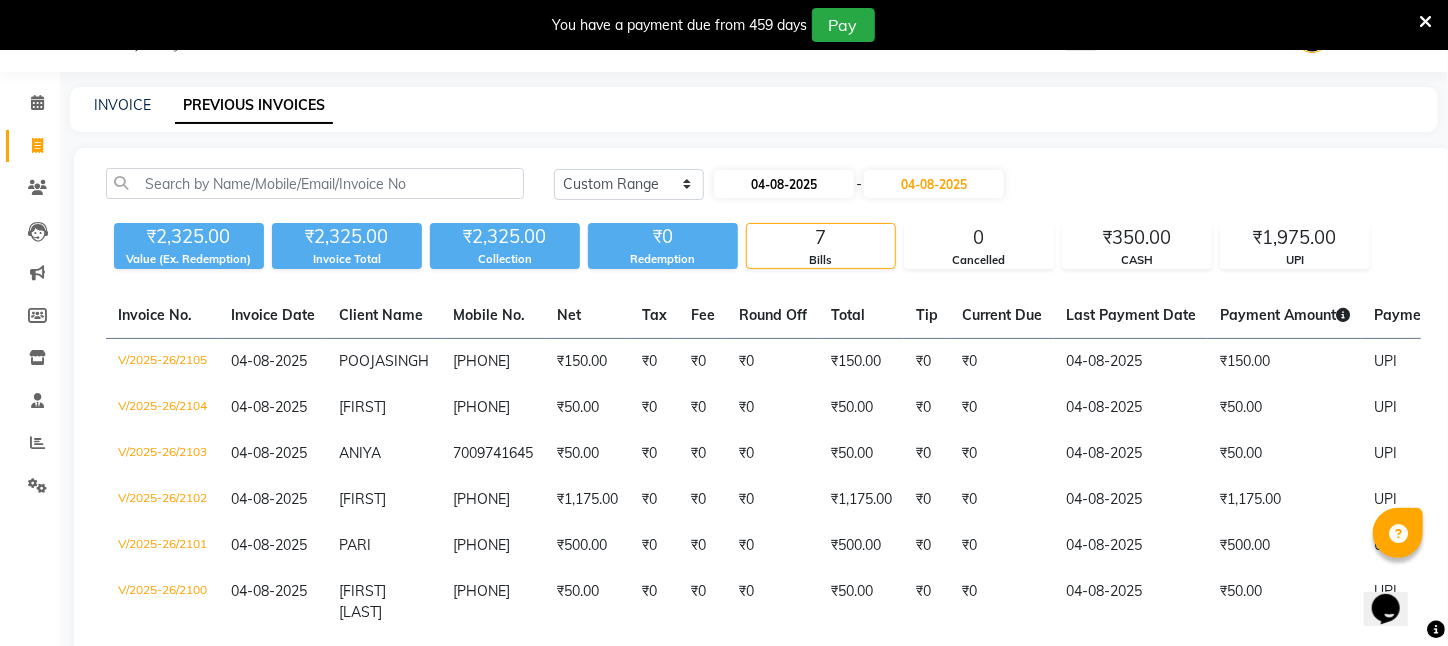 select on "8" 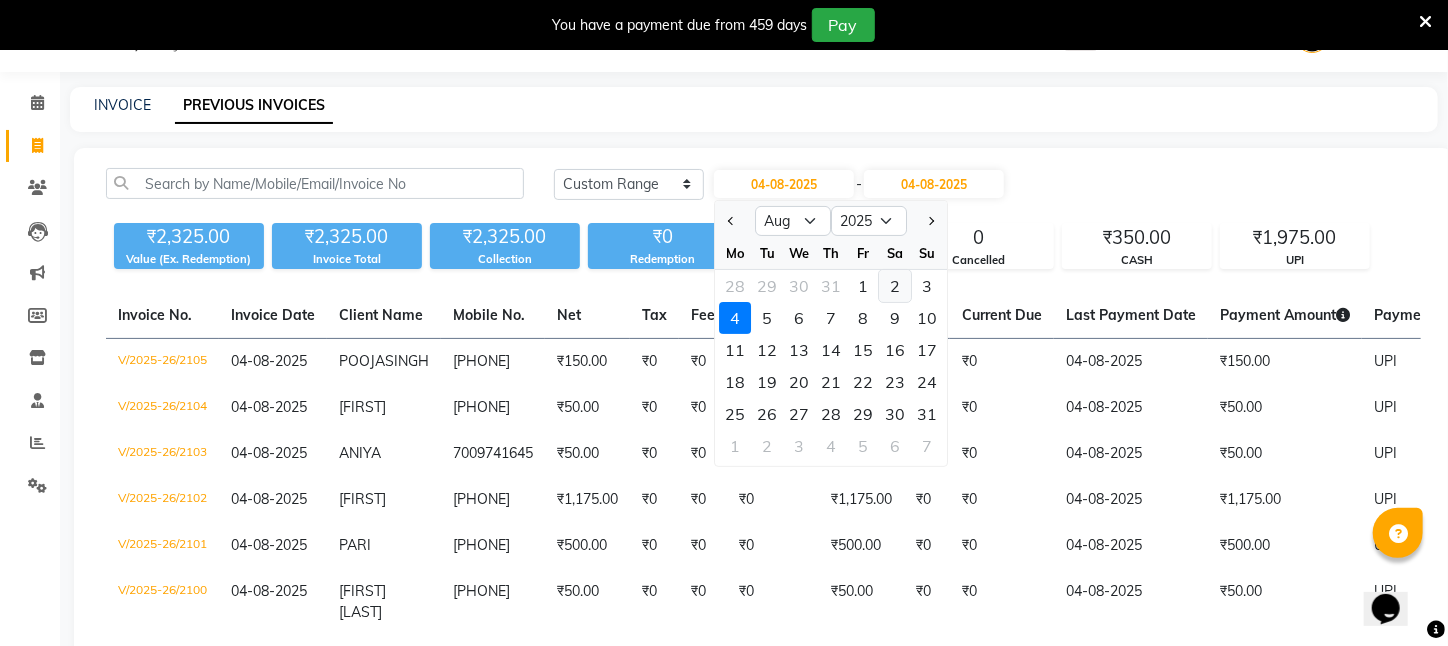 click on "2" 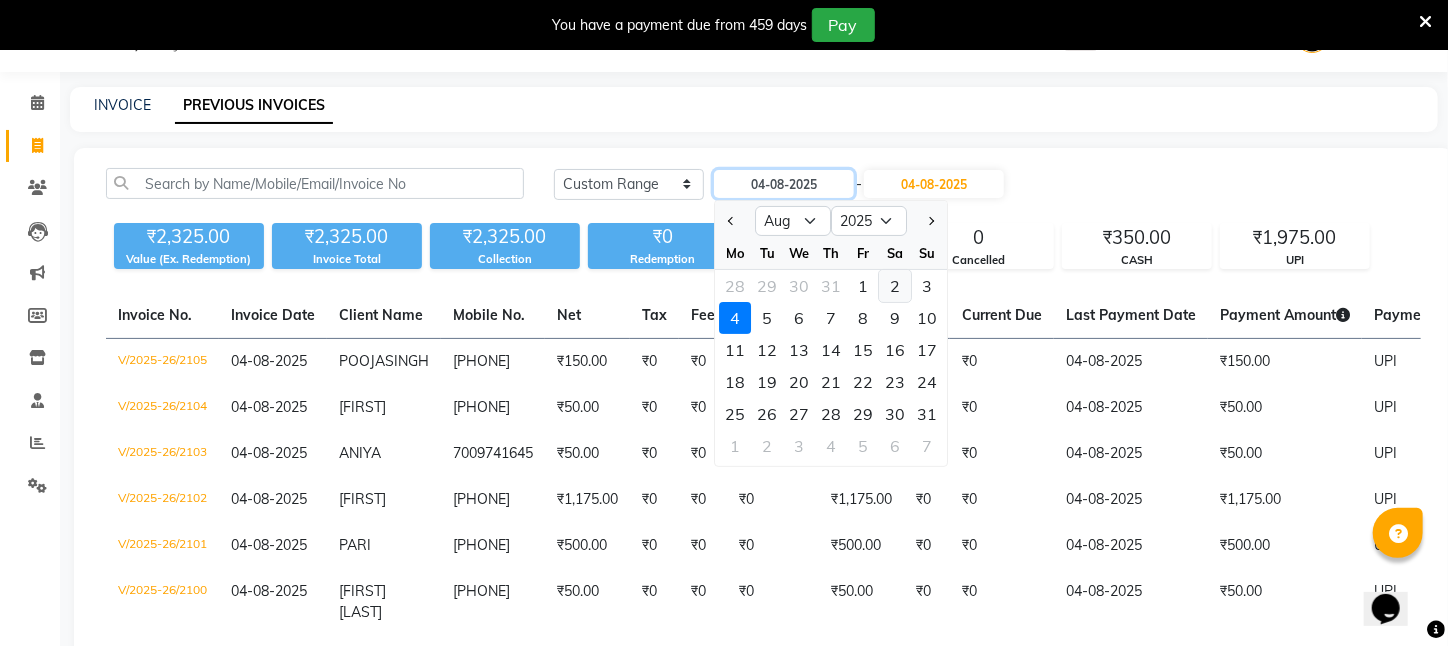 type on "02-08-2025" 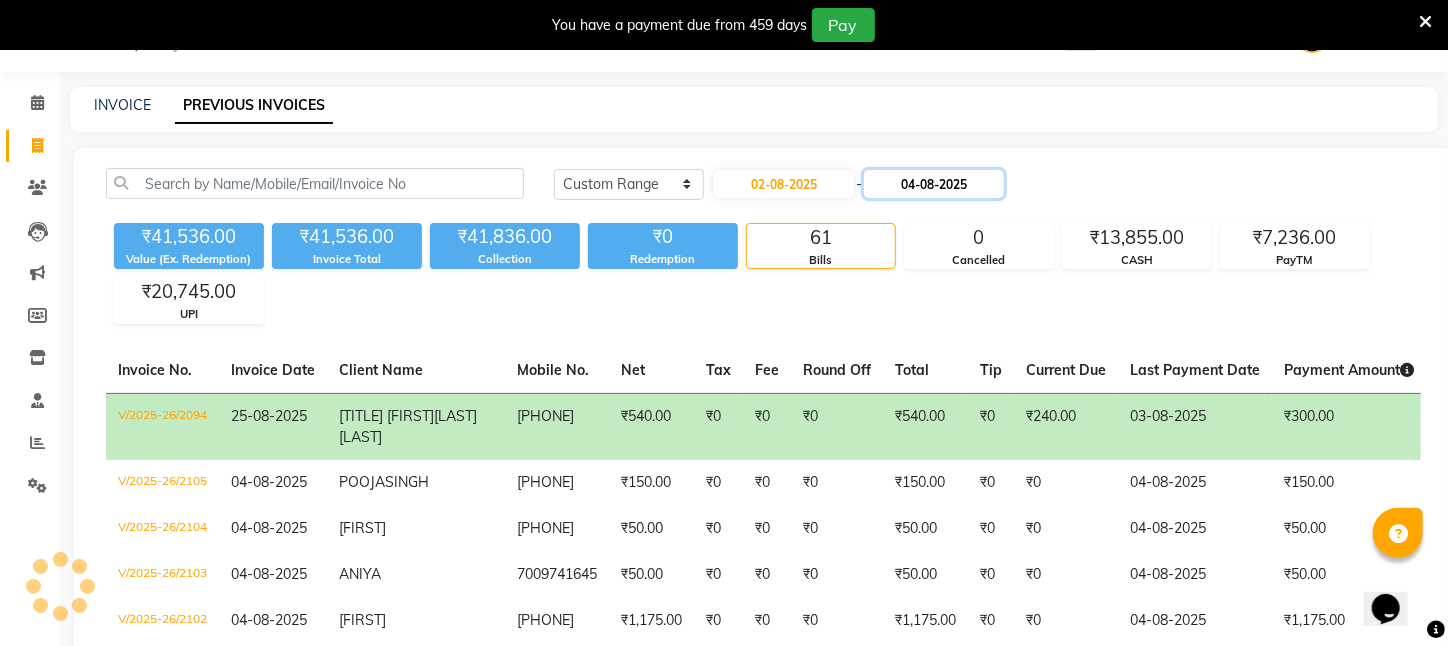 click on "04-08-2025" 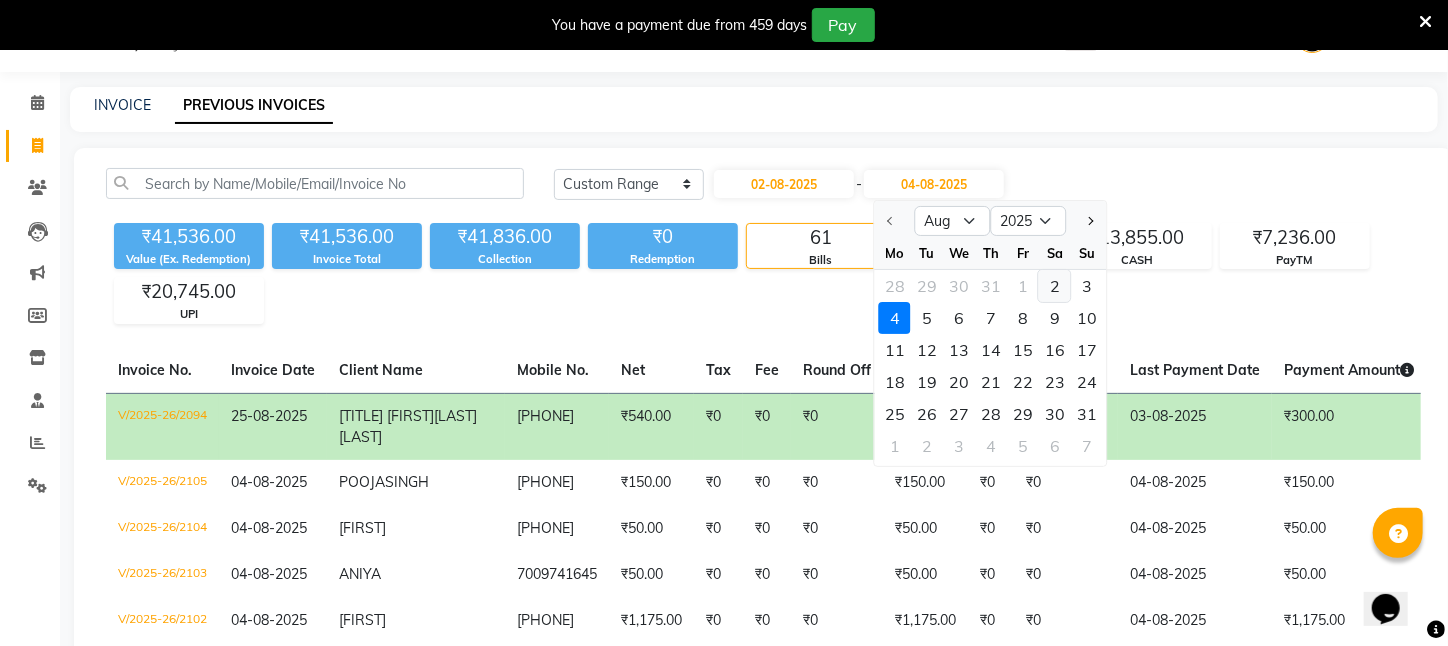 click on "2" 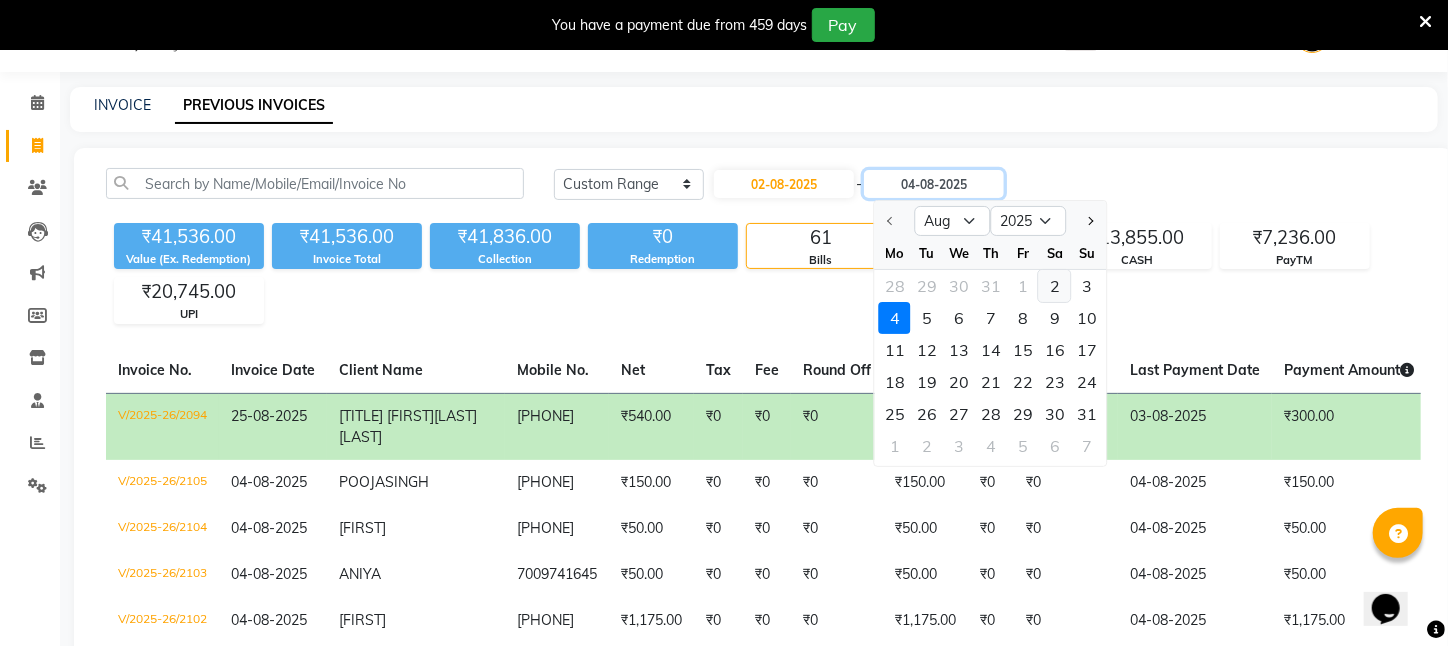 type on "02-08-2025" 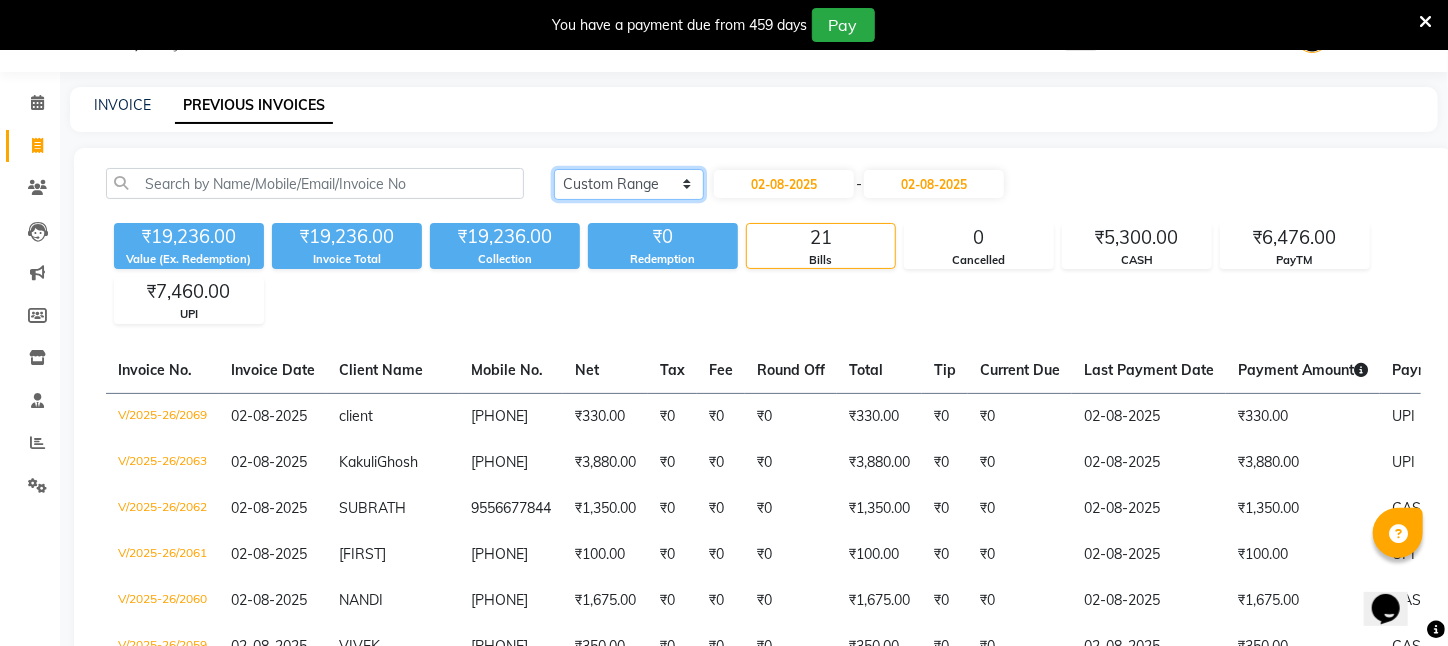 click on "Today Yesterday Custom Range" 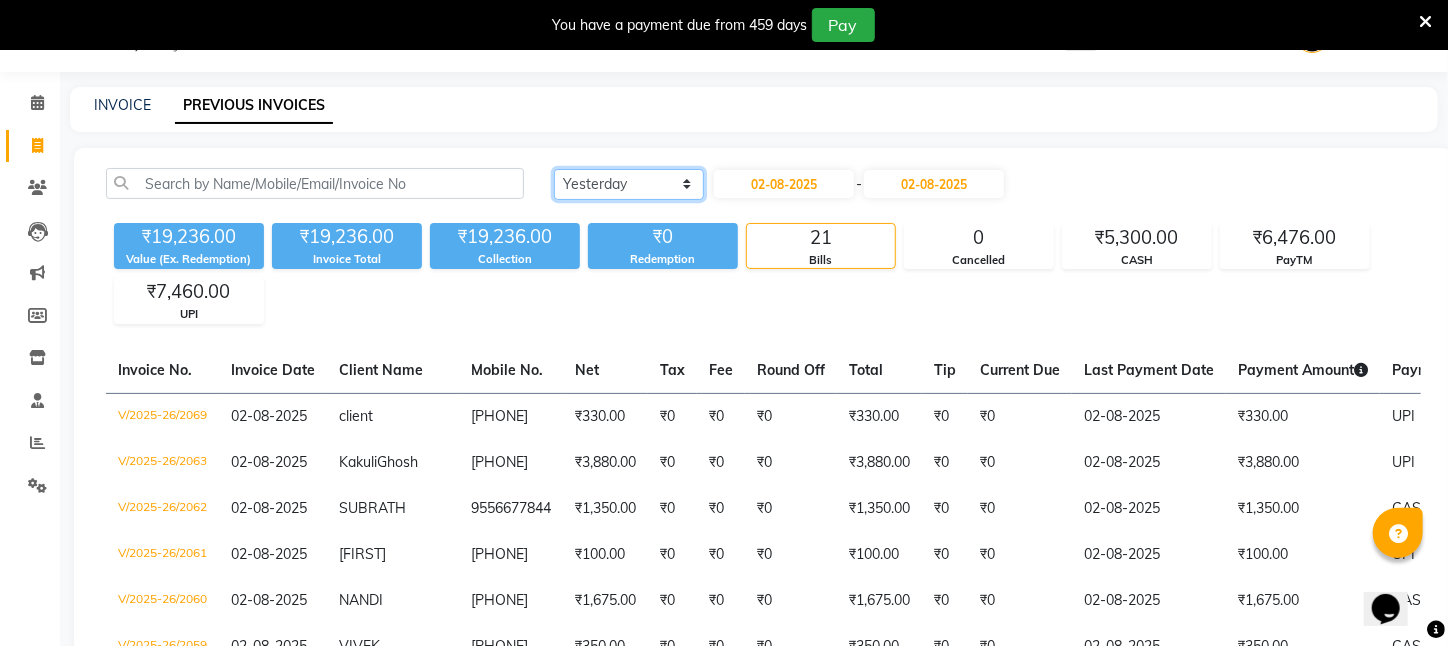 click on "Today Yesterday Custom Range" 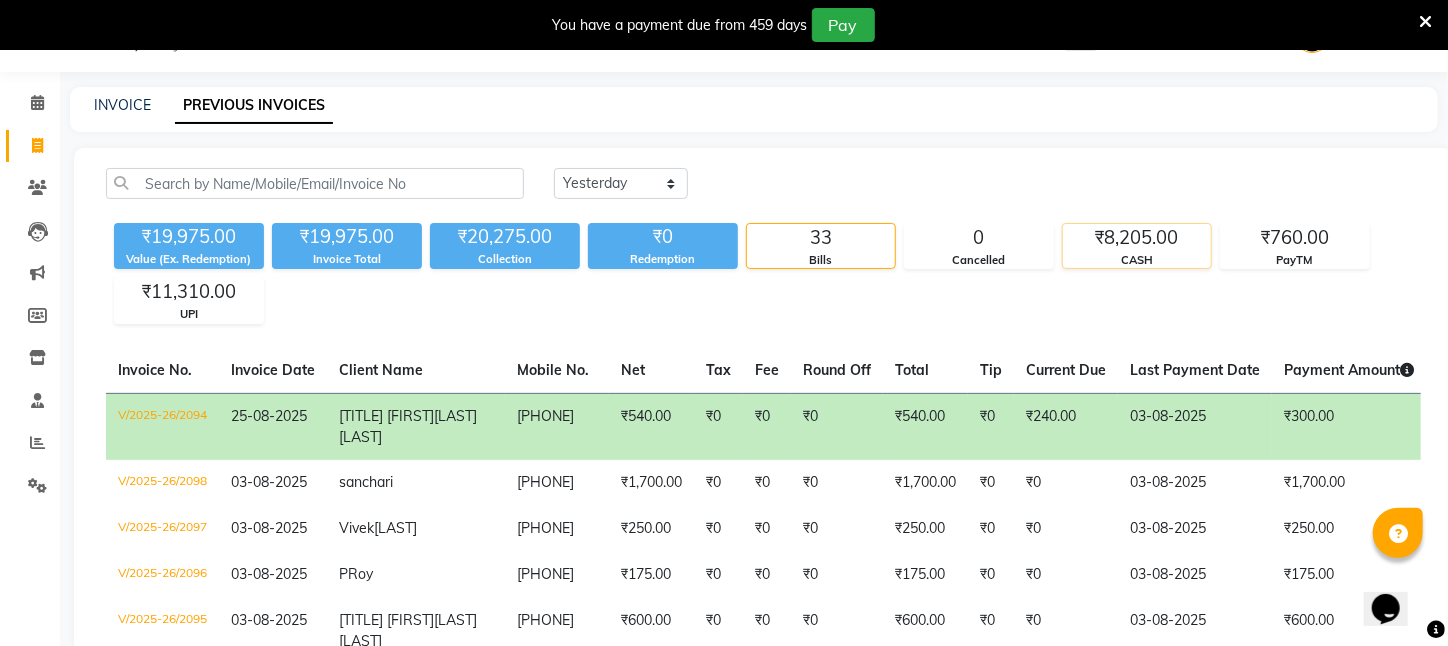 click on "₹8,205.00" 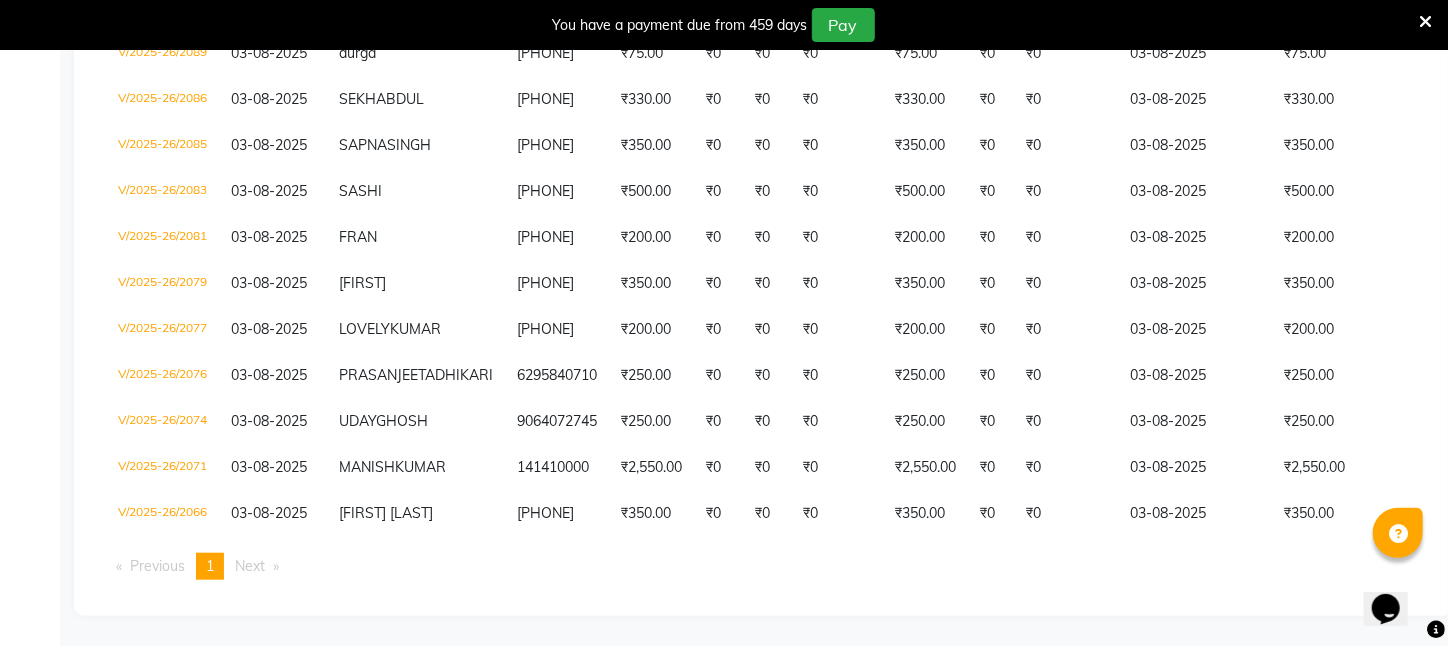 scroll, scrollTop: 790, scrollLeft: 0, axis: vertical 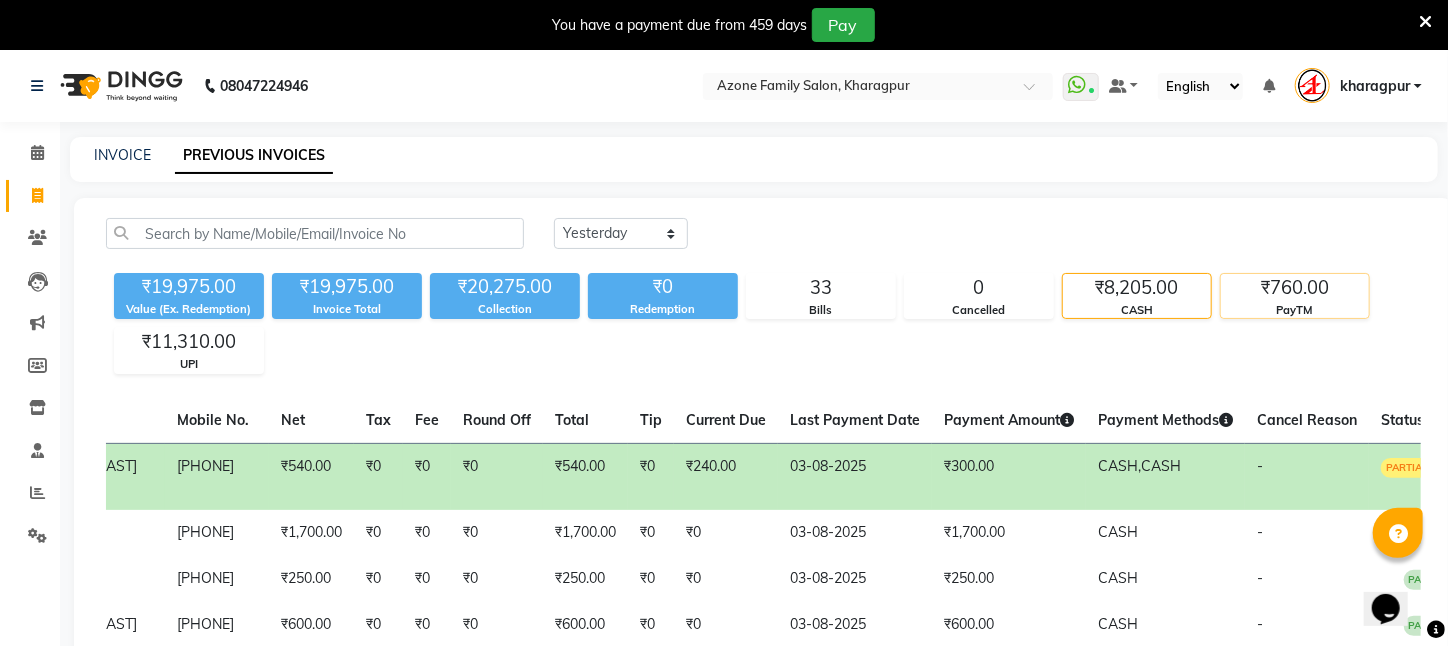 click on "PayTM" 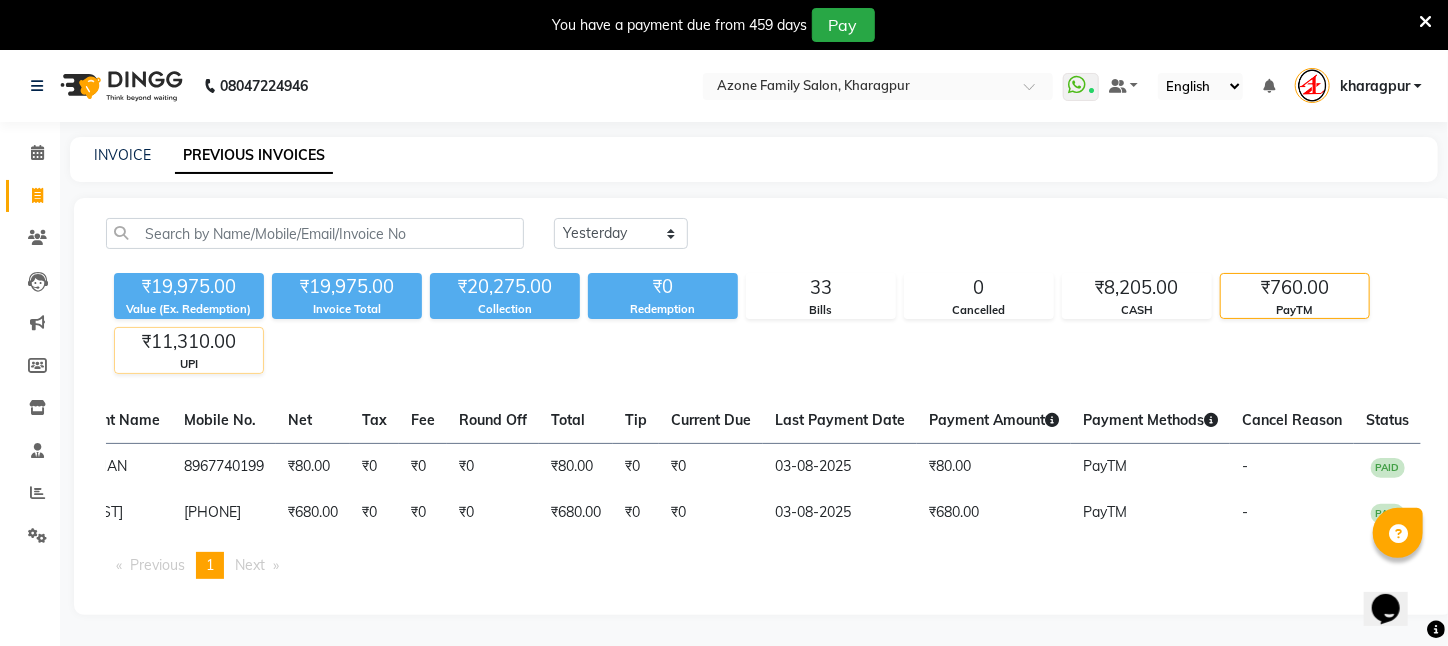 click on "UPI" 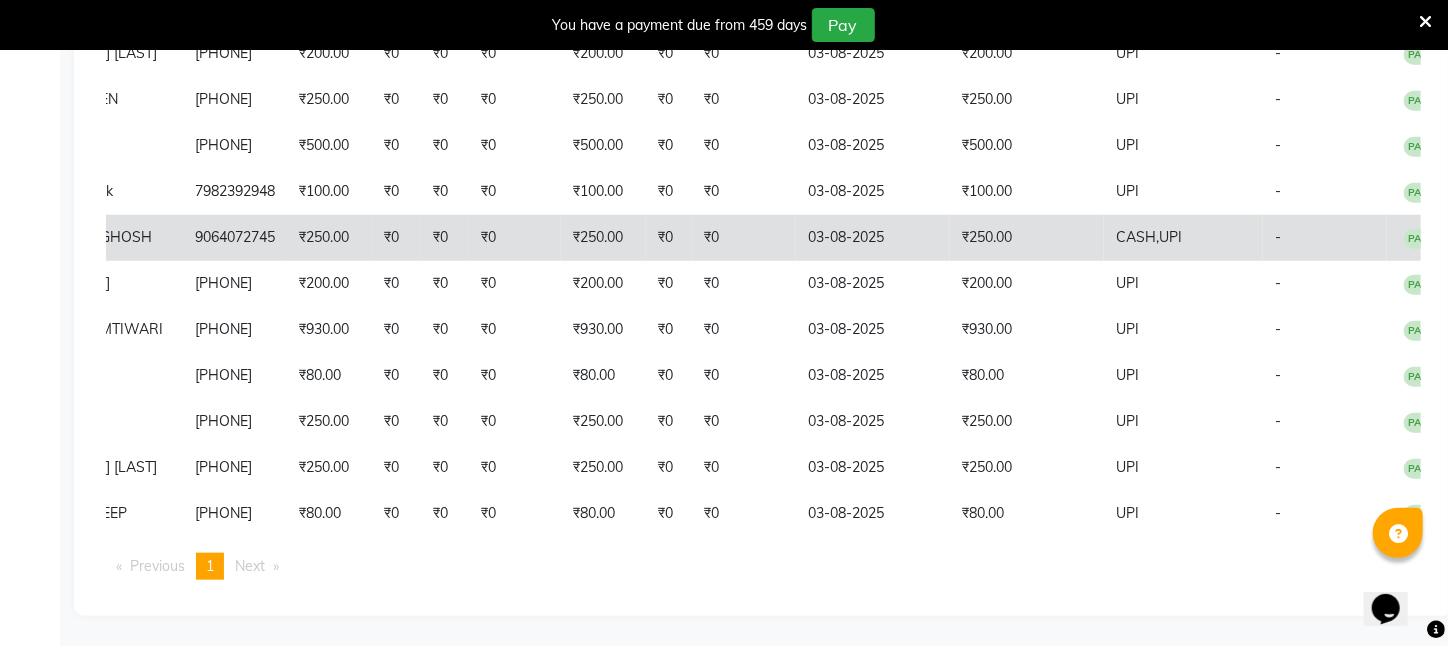 scroll, scrollTop: 867, scrollLeft: 0, axis: vertical 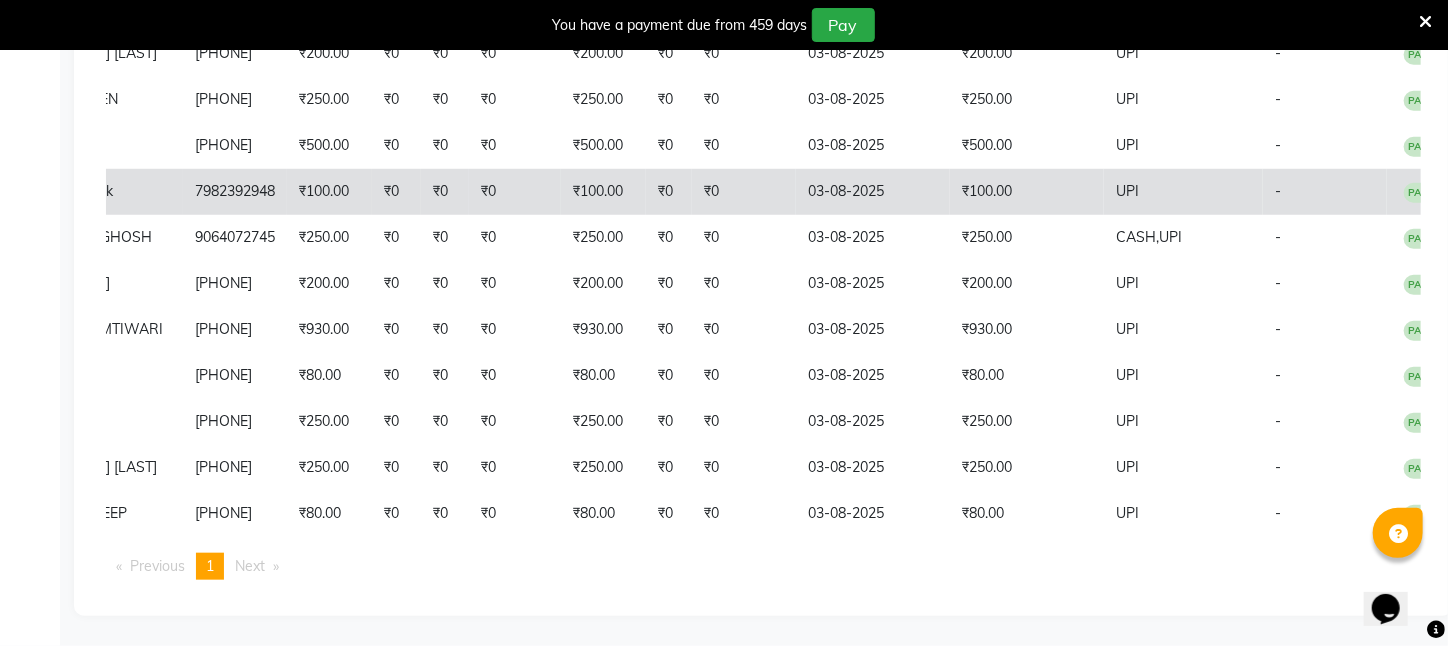 click on "₹100.00" 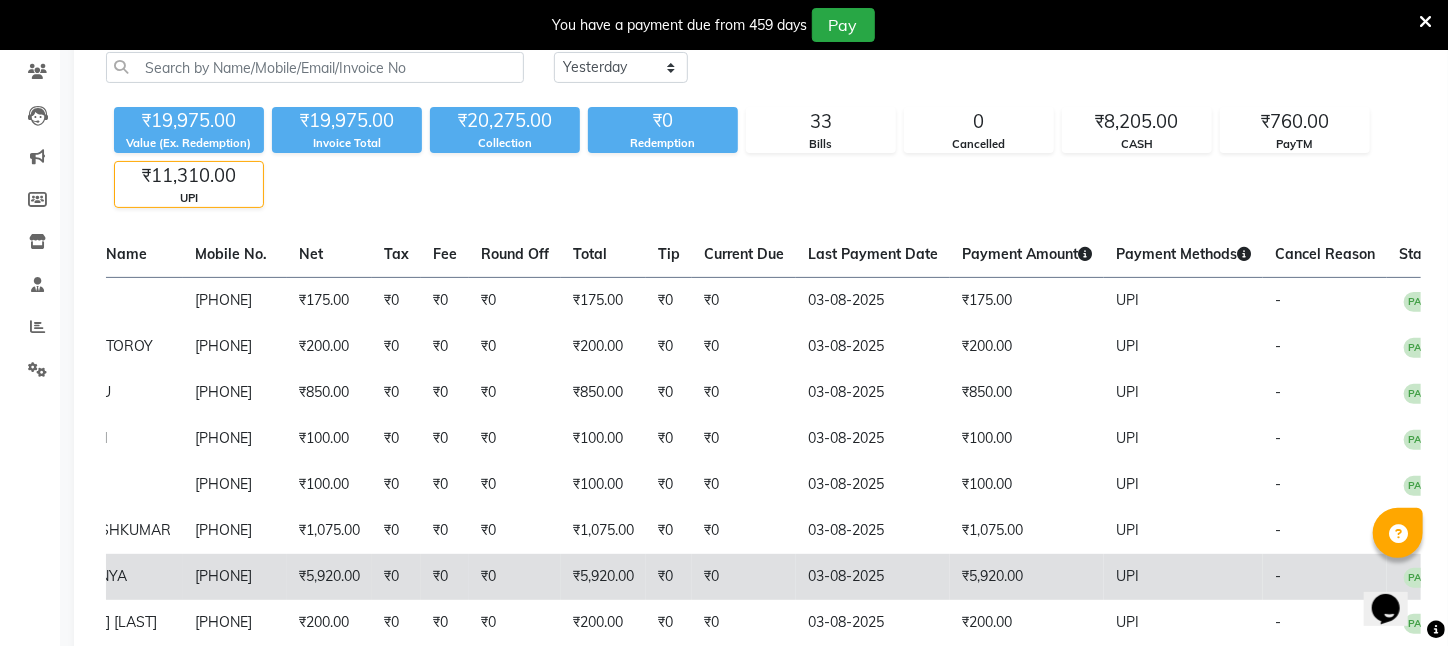 scroll, scrollTop: 64, scrollLeft: 0, axis: vertical 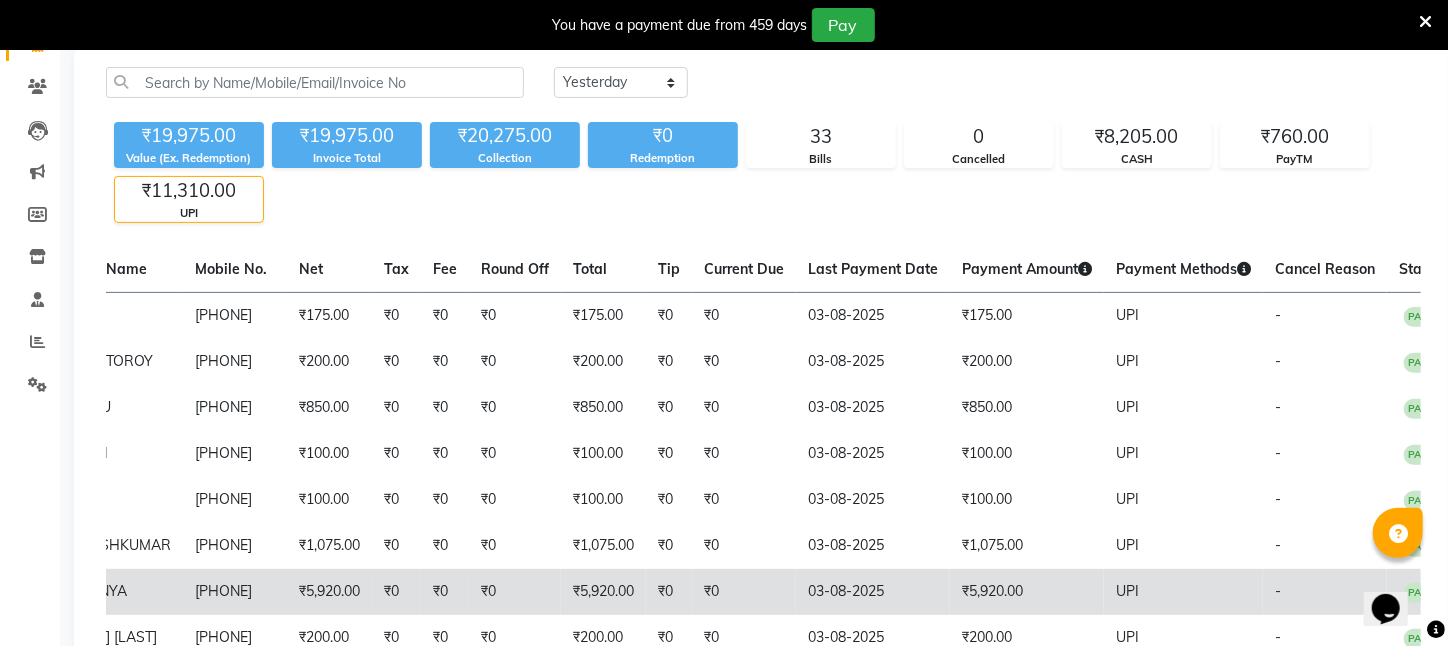click on "Payment Amount" 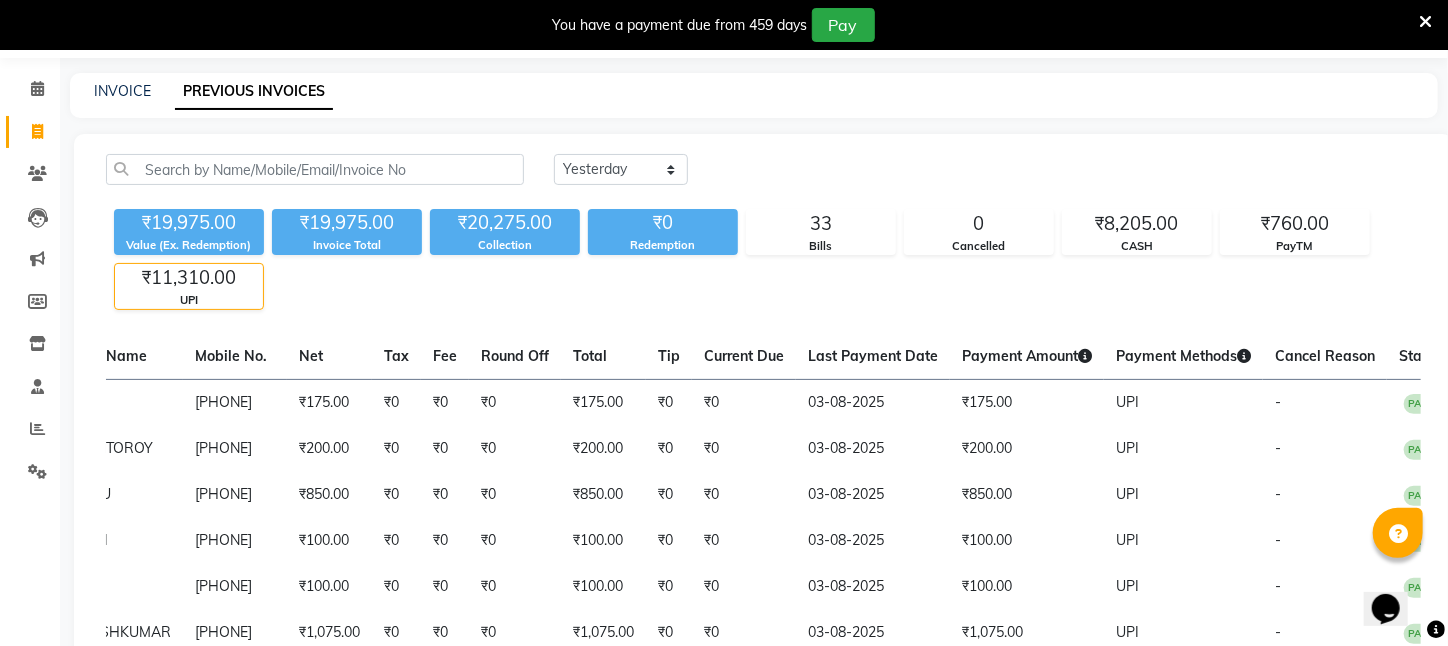 scroll, scrollTop: 0, scrollLeft: 0, axis: both 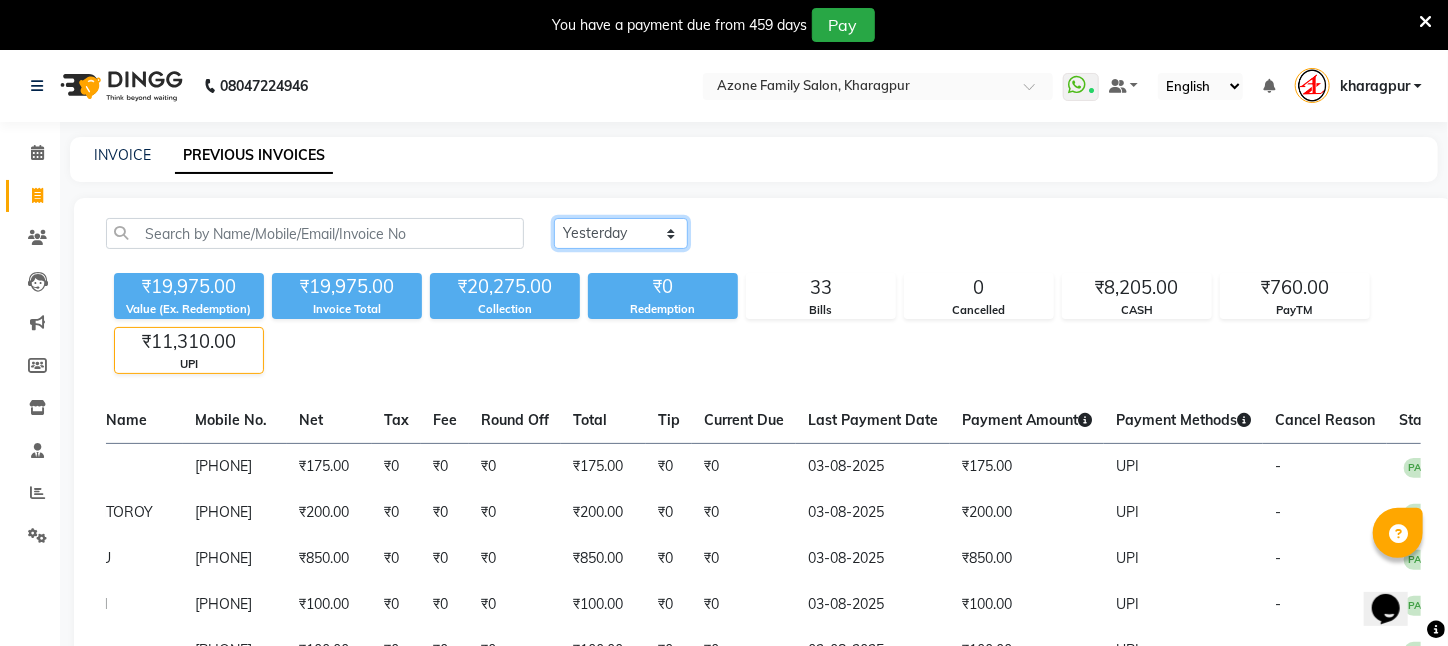 click on "Today Yesterday Custom Range" 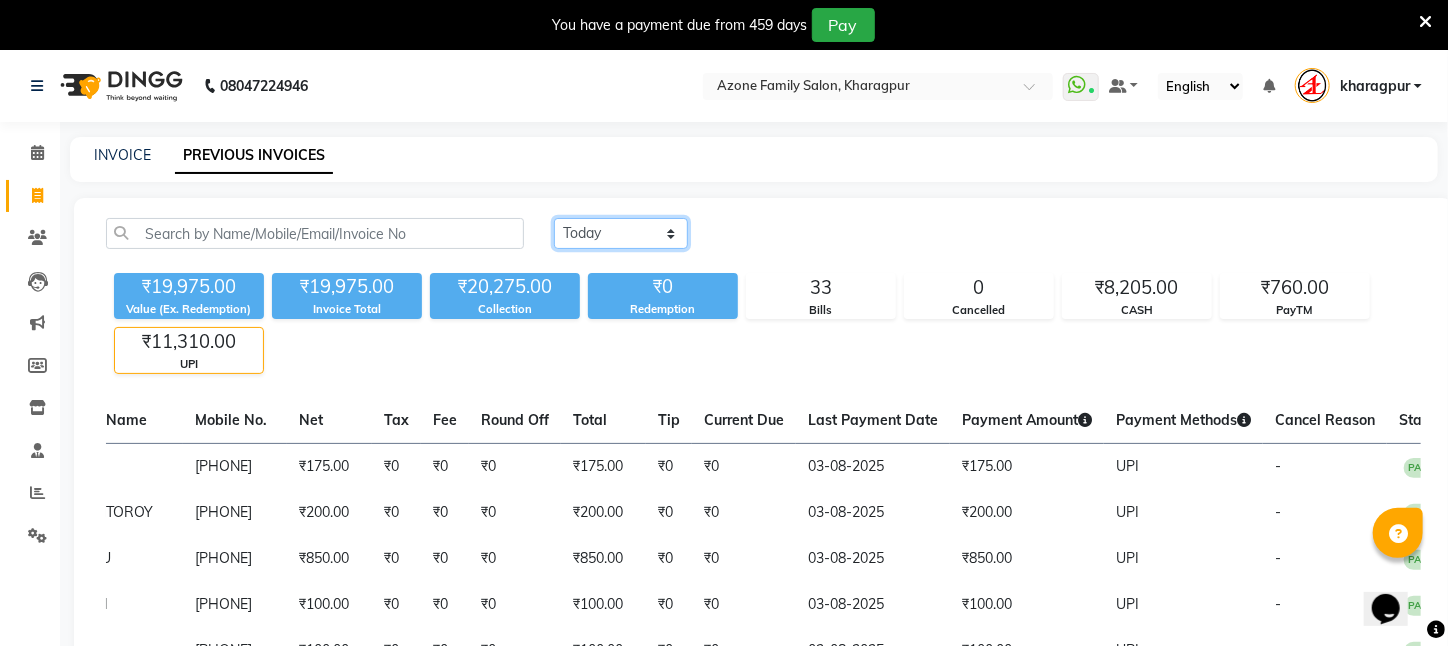 click on "Today Yesterday Custom Range" 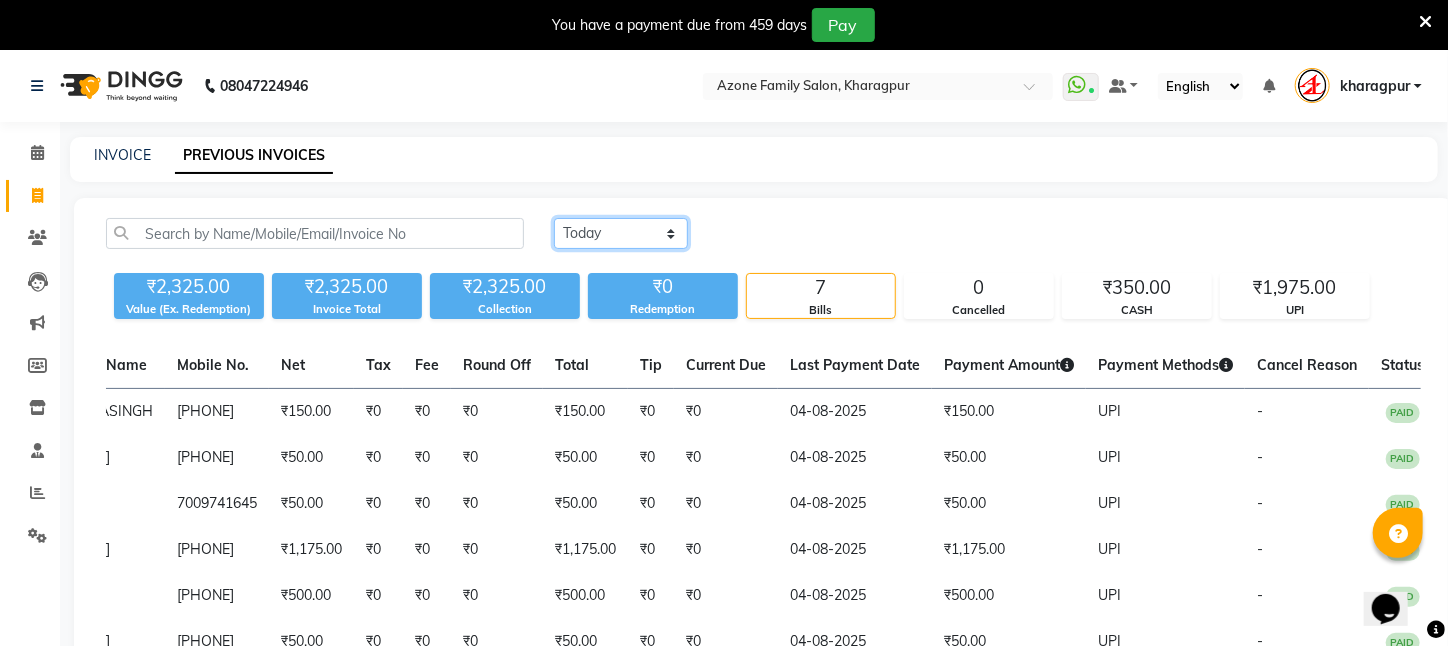 click on "Today Yesterday Custom Range" 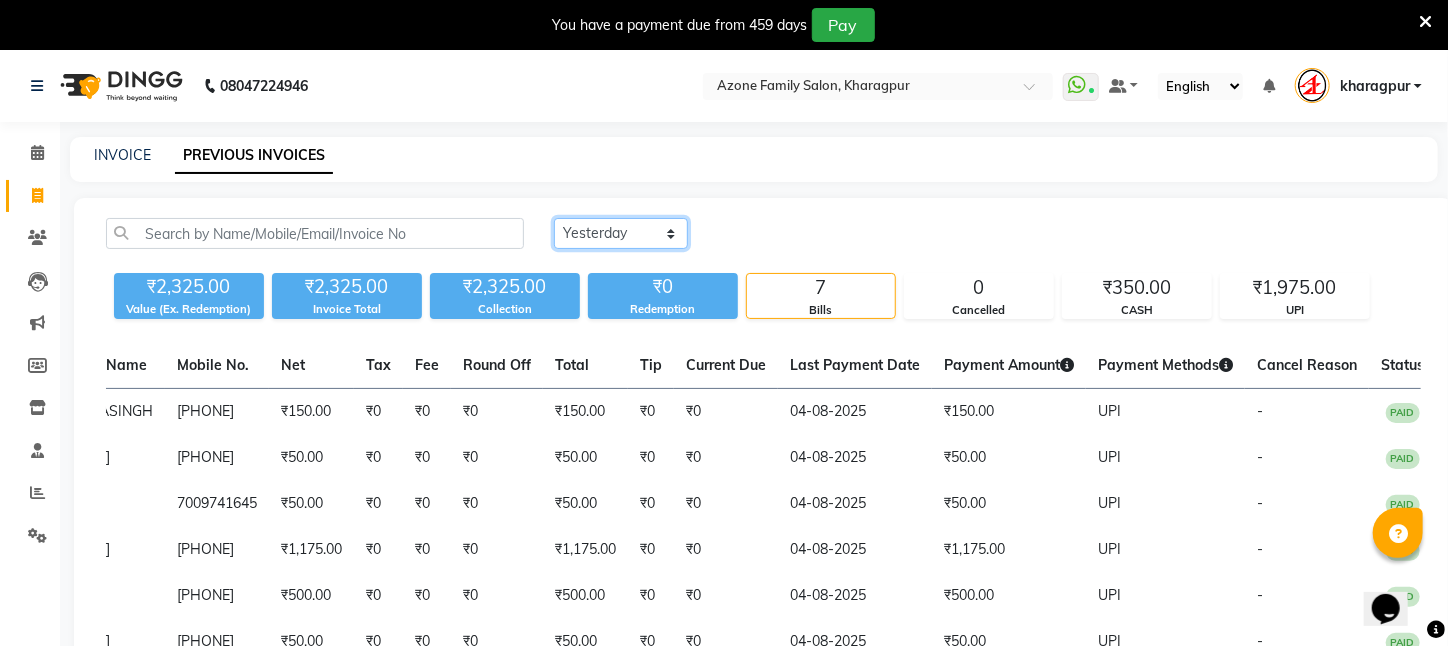click on "Today Yesterday Custom Range" 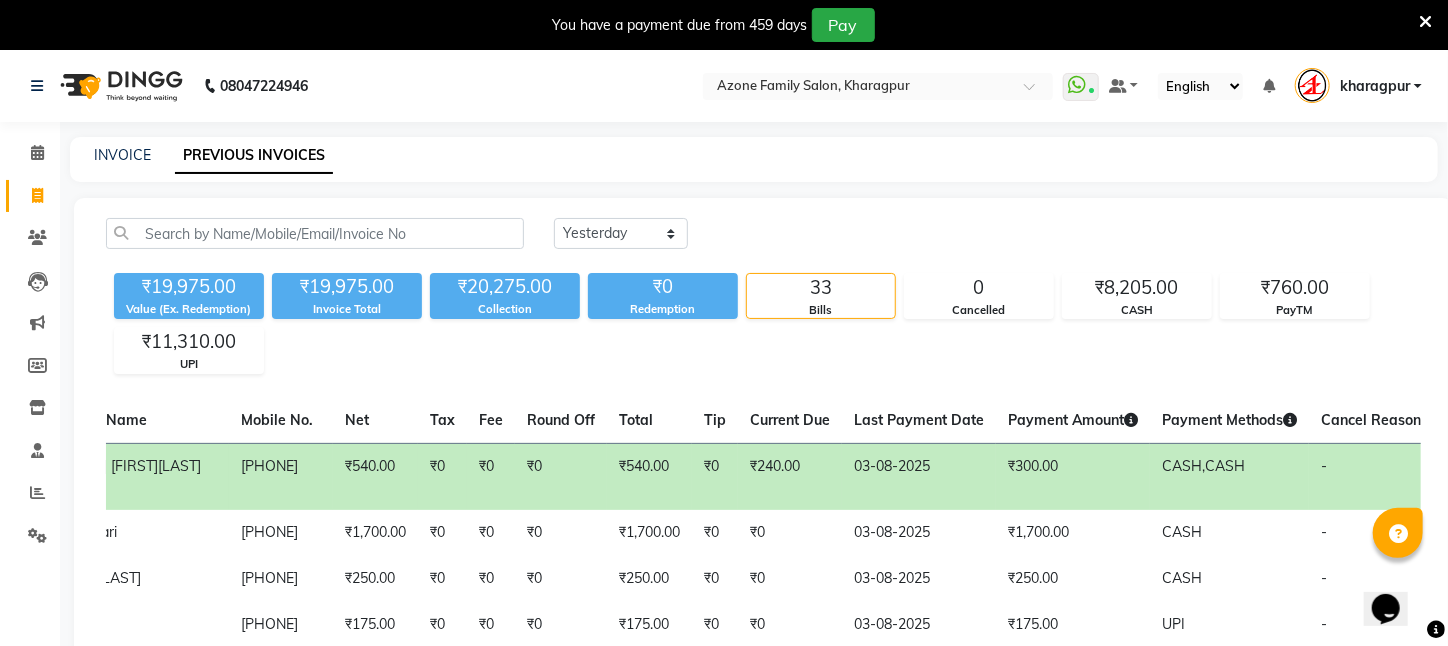 click on "Today Yesterday Custom Range" 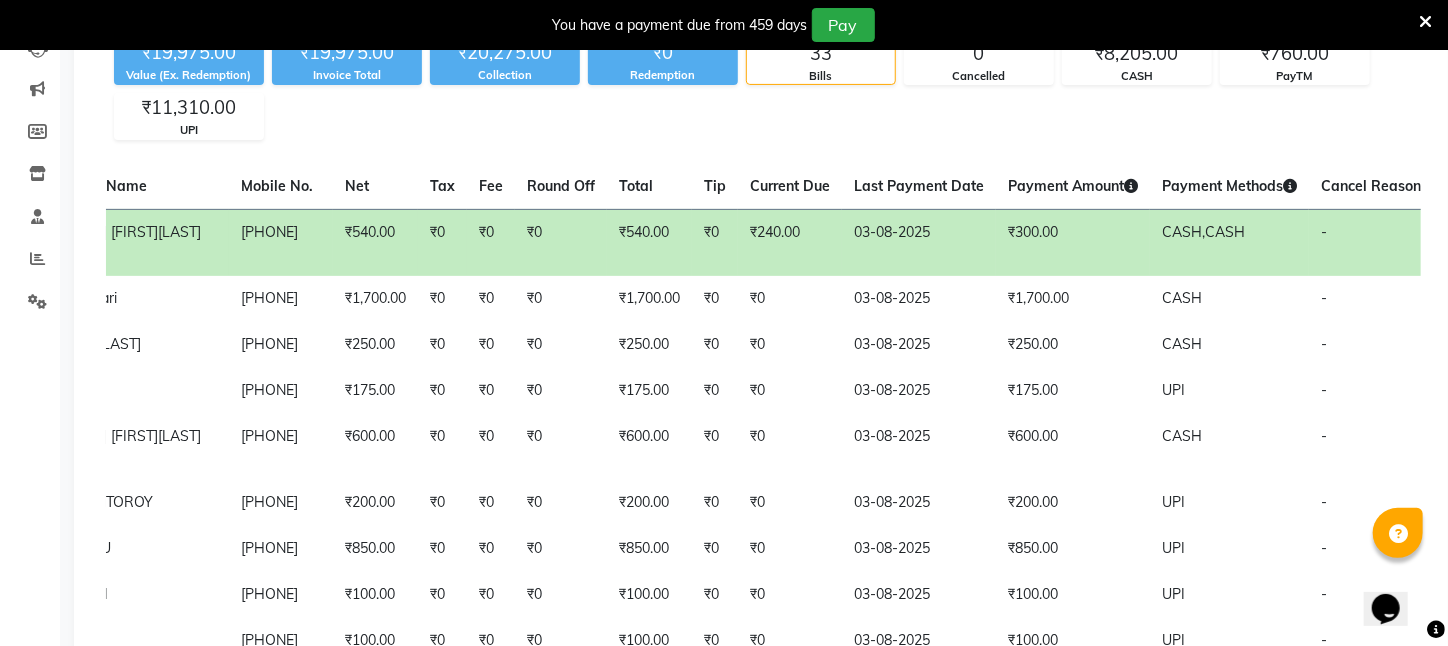 scroll, scrollTop: 300, scrollLeft: 0, axis: vertical 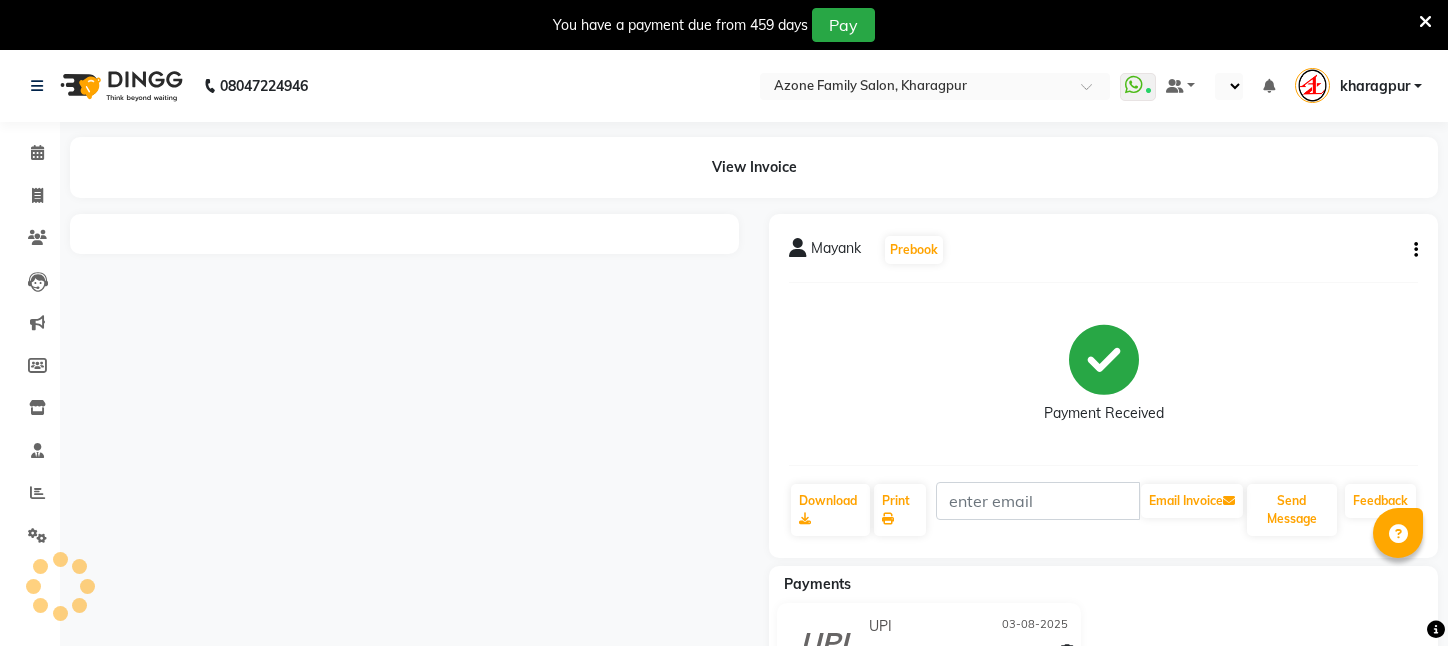 select on "en" 